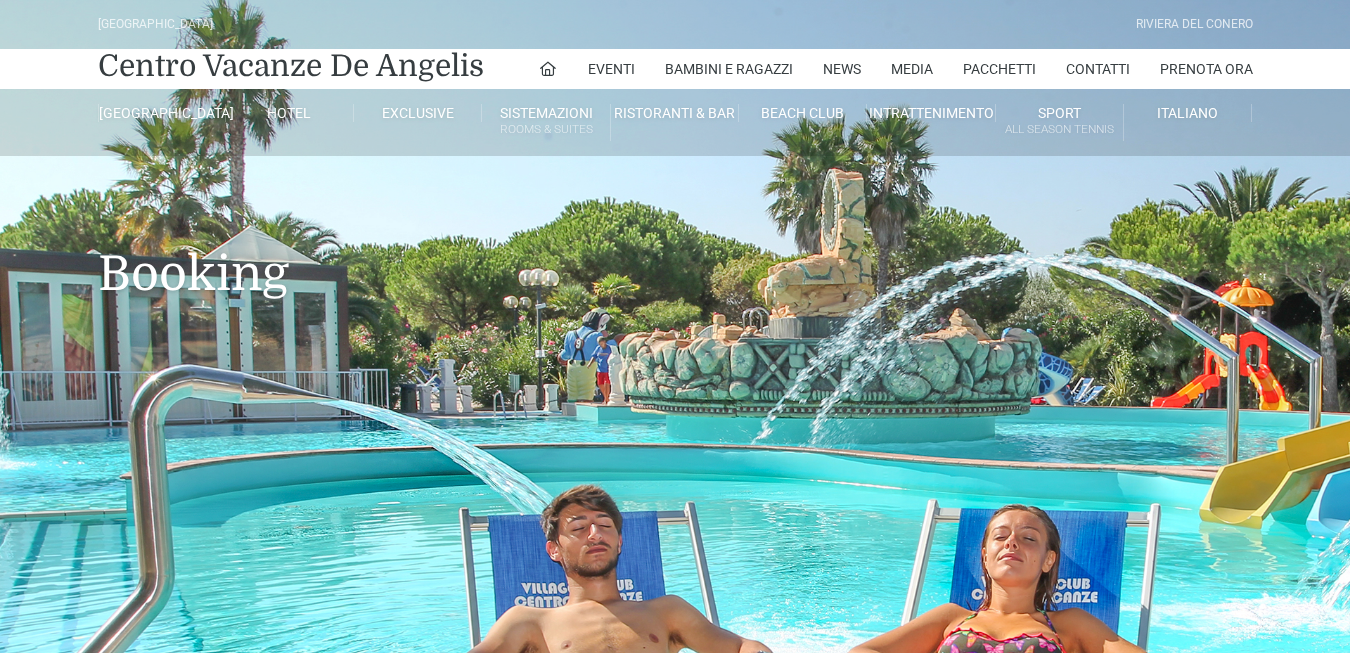 scroll, scrollTop: 0, scrollLeft: 0, axis: both 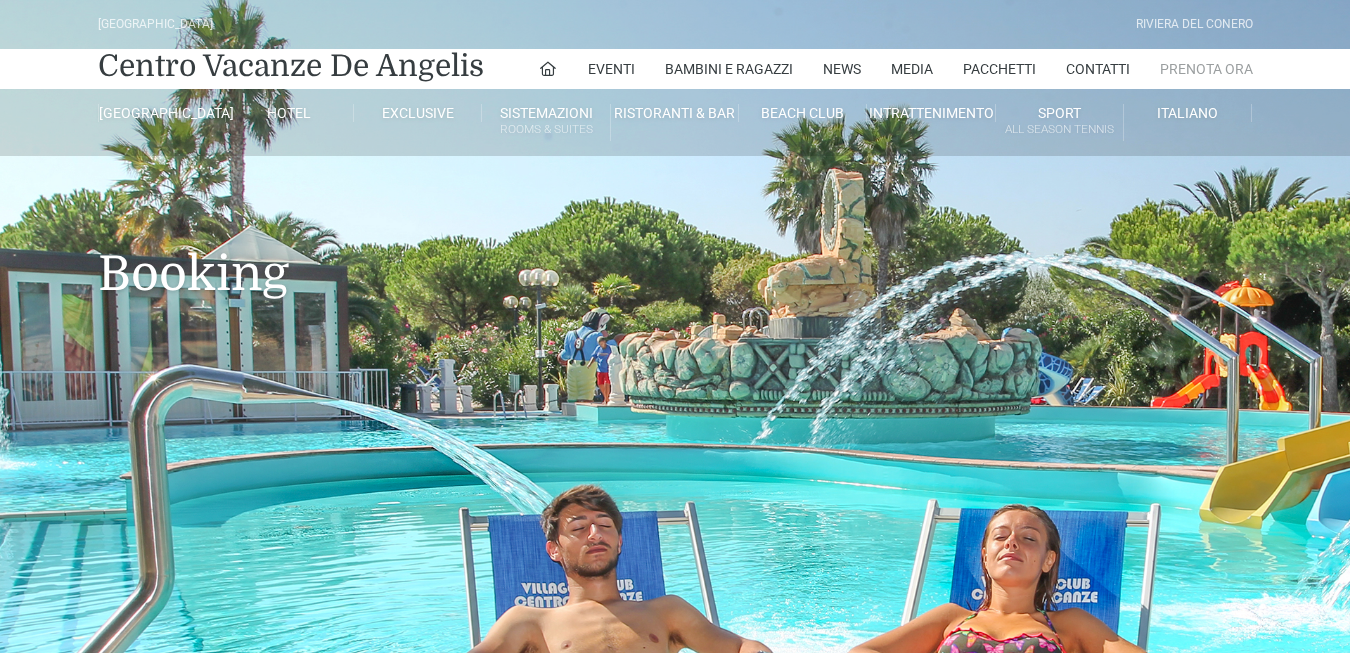 click on "Prenota Ora" at bounding box center [1206, 69] 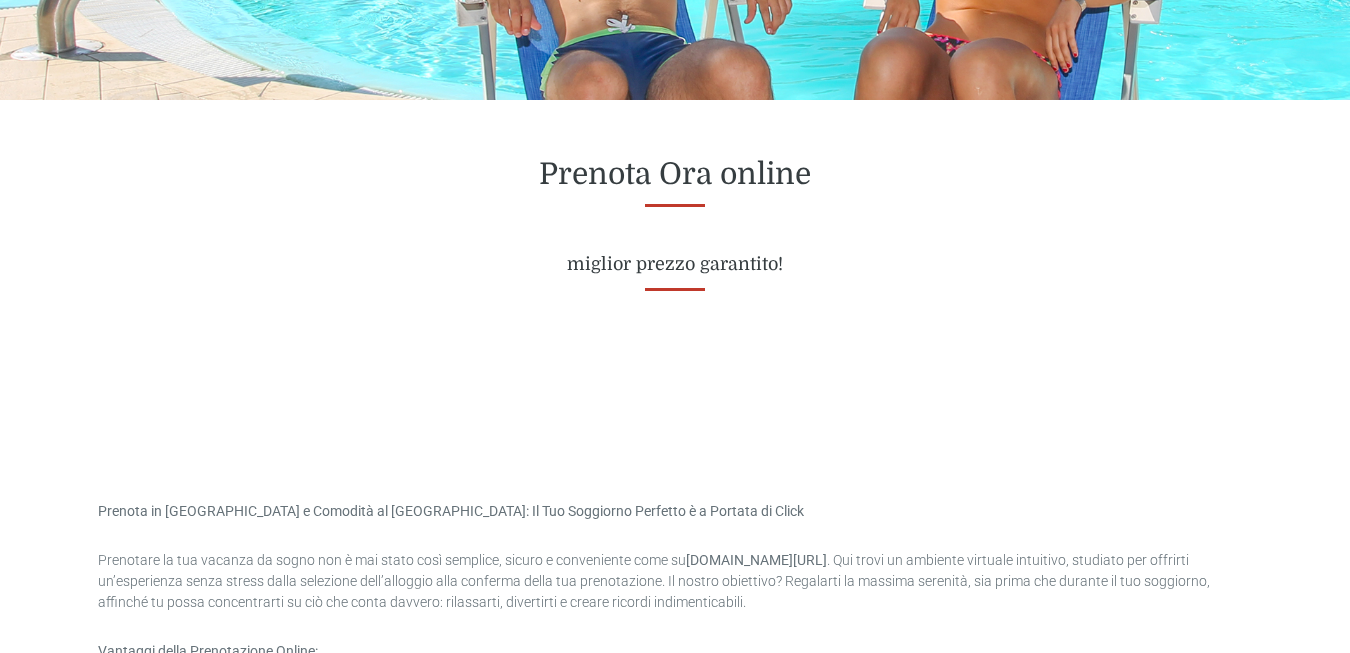 scroll, scrollTop: 700, scrollLeft: 0, axis: vertical 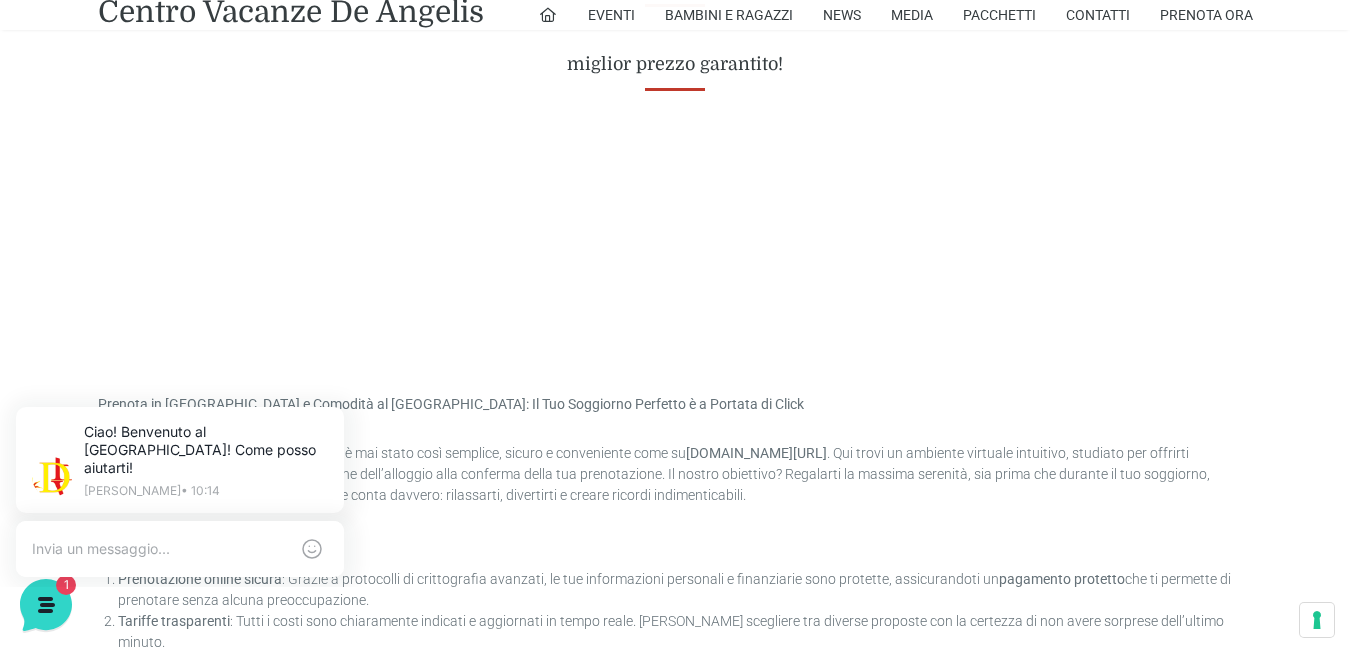 drag, startPoint x: 1032, startPoint y: 319, endPoint x: 989, endPoint y: 361, distance: 60.108234 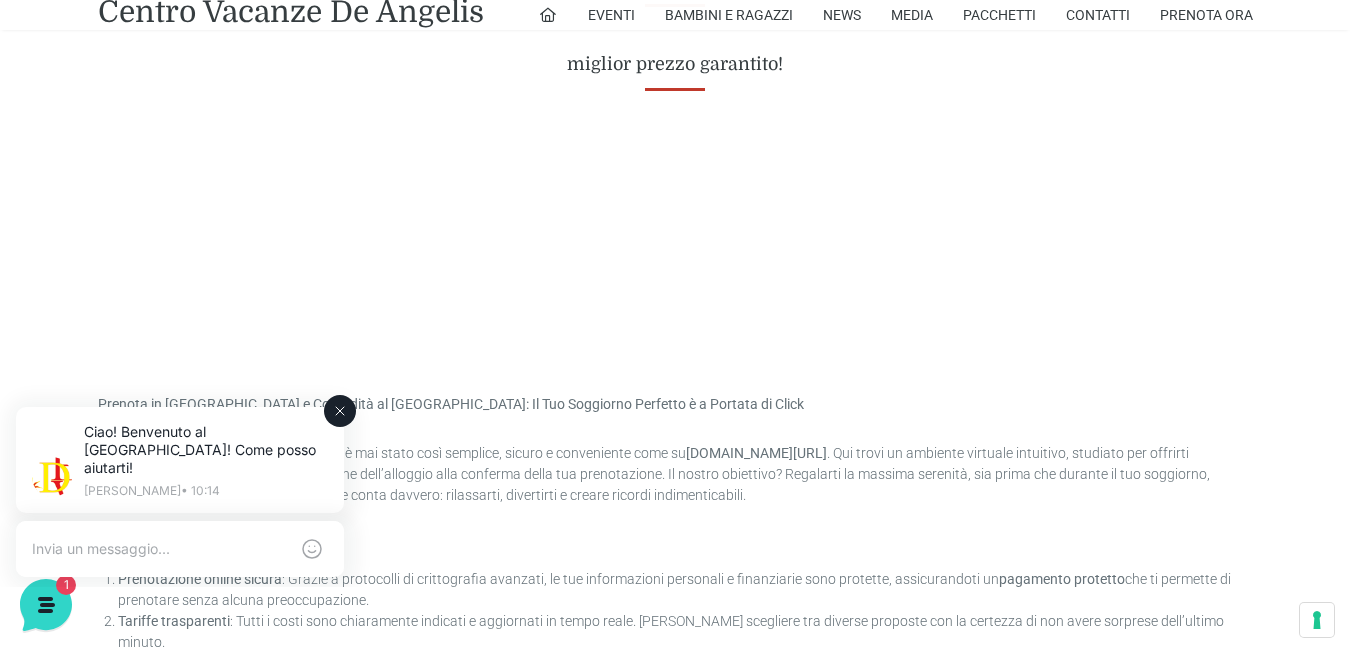 click at bounding box center (160, 549) 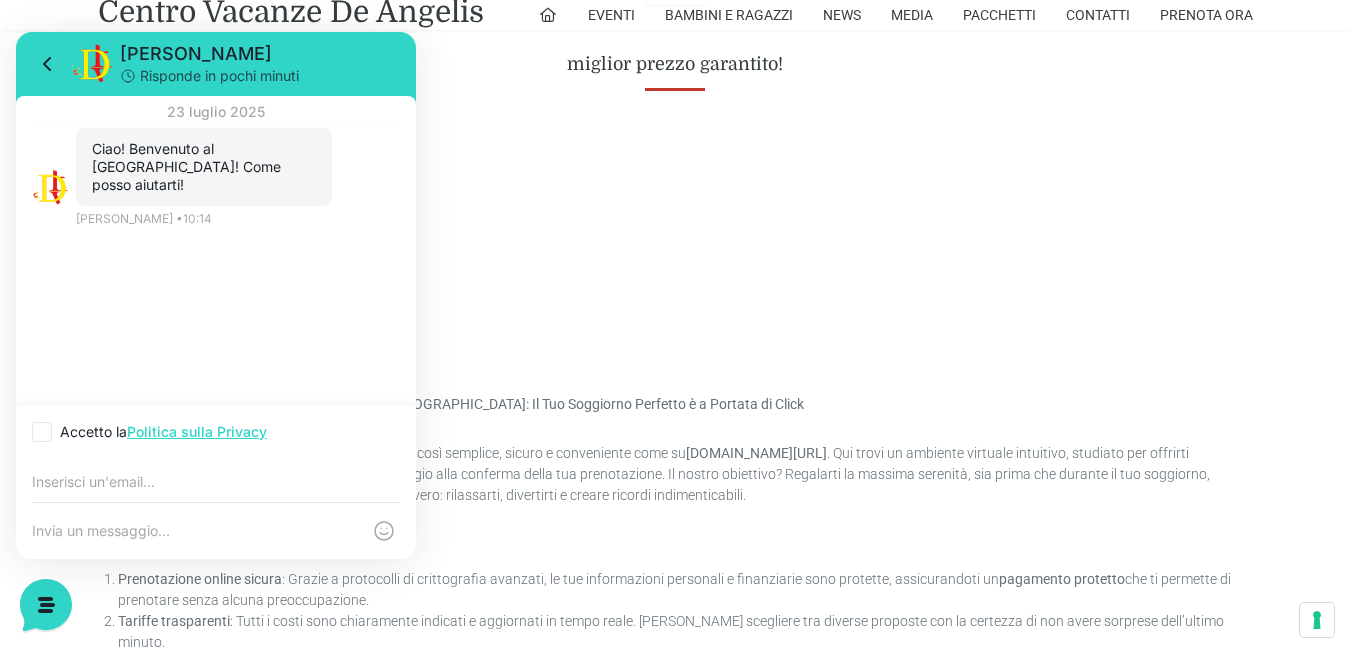 click at bounding box center (216, 482) 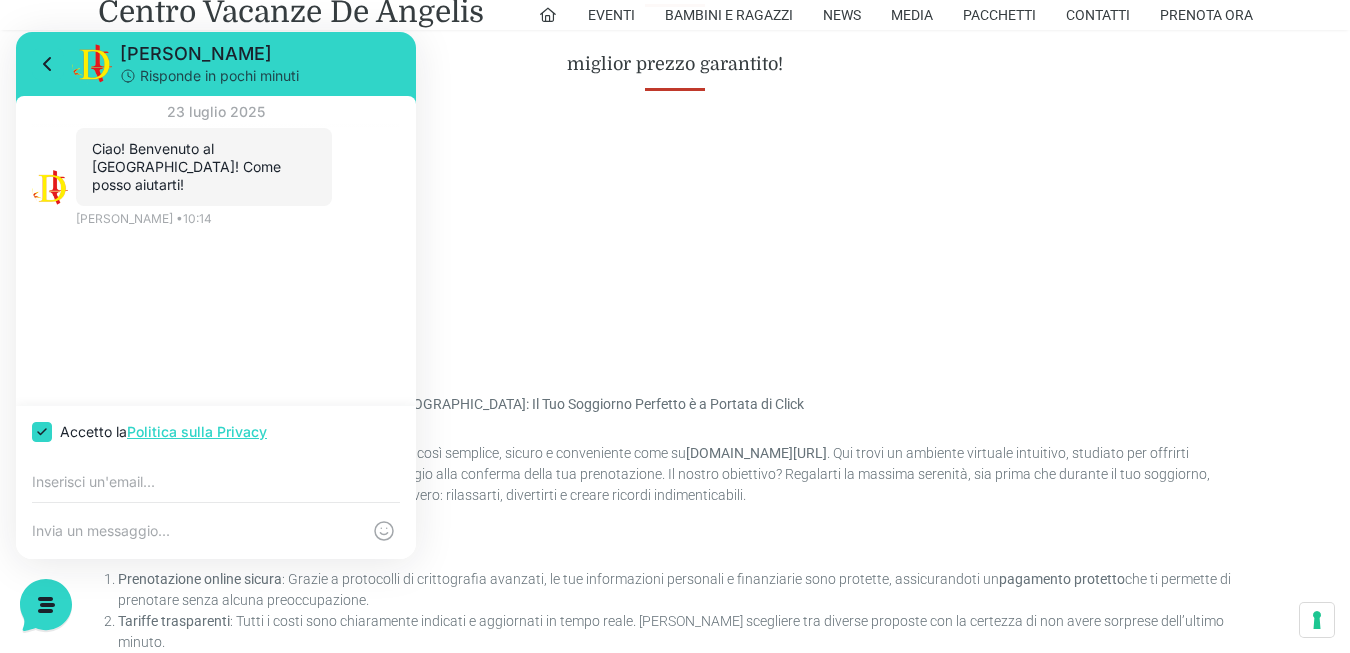 checkbox on "true" 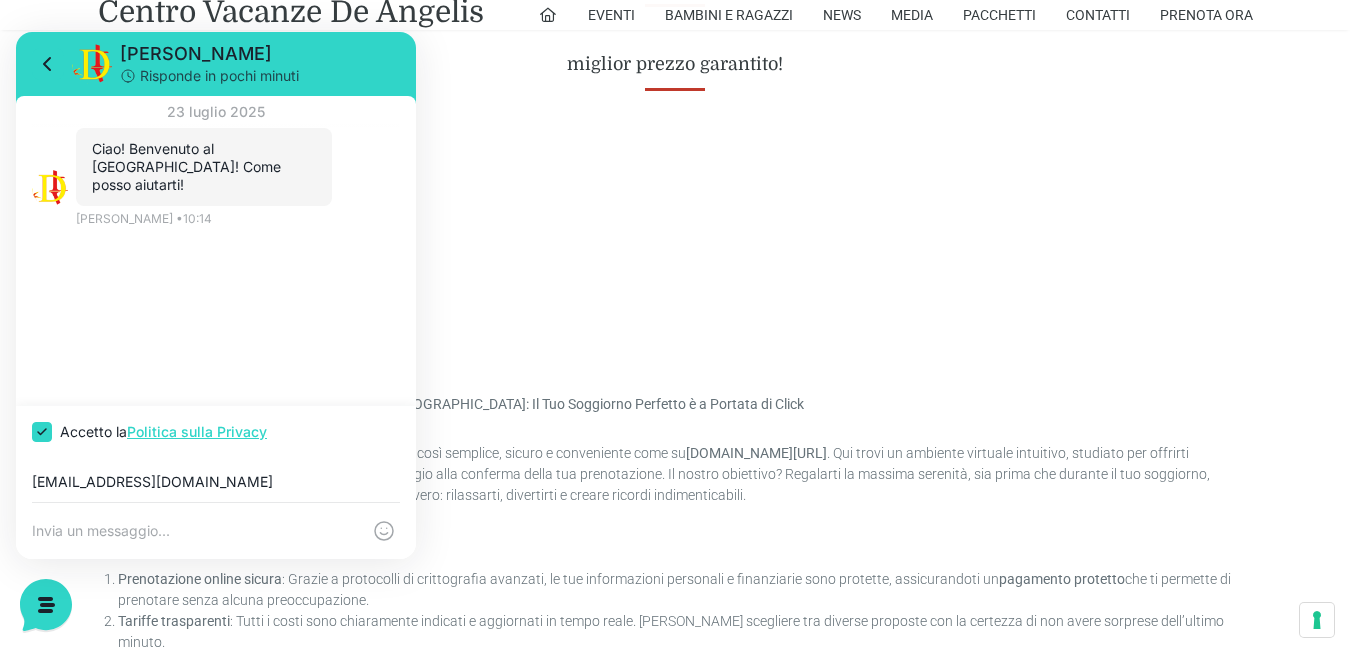 type on "adrypana64@hotmail.it" 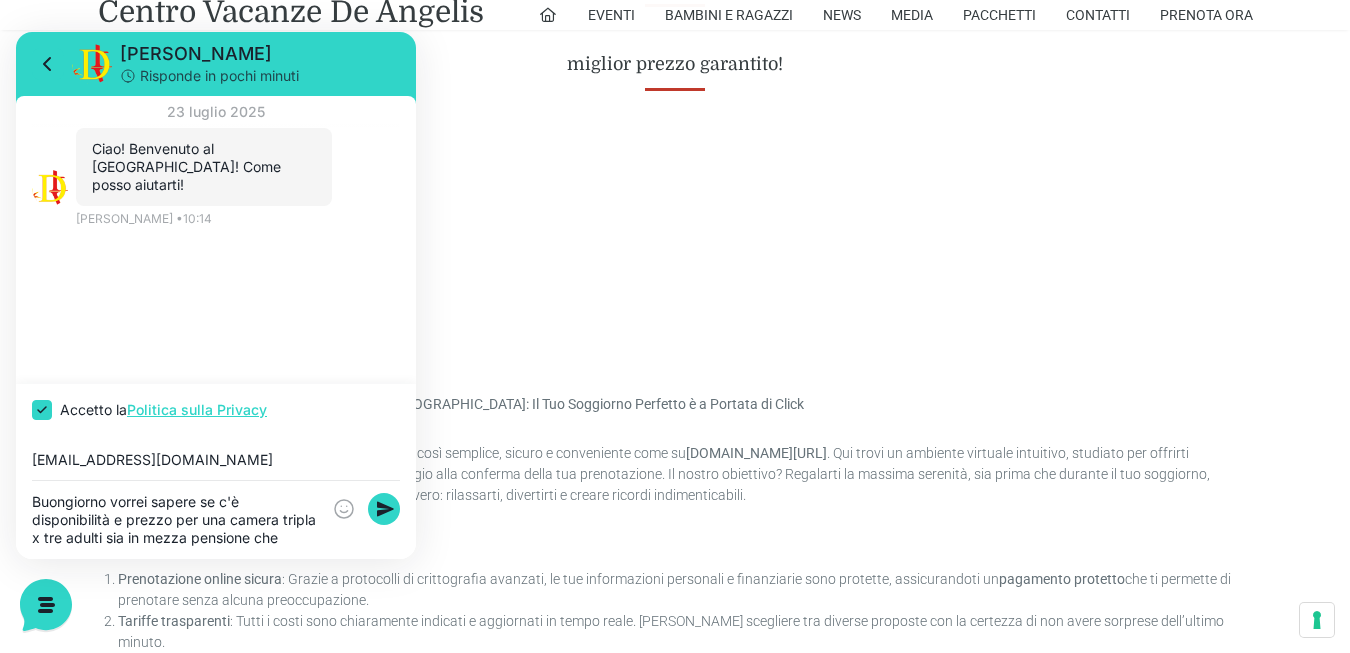 scroll, scrollTop: 17, scrollLeft: 0, axis: vertical 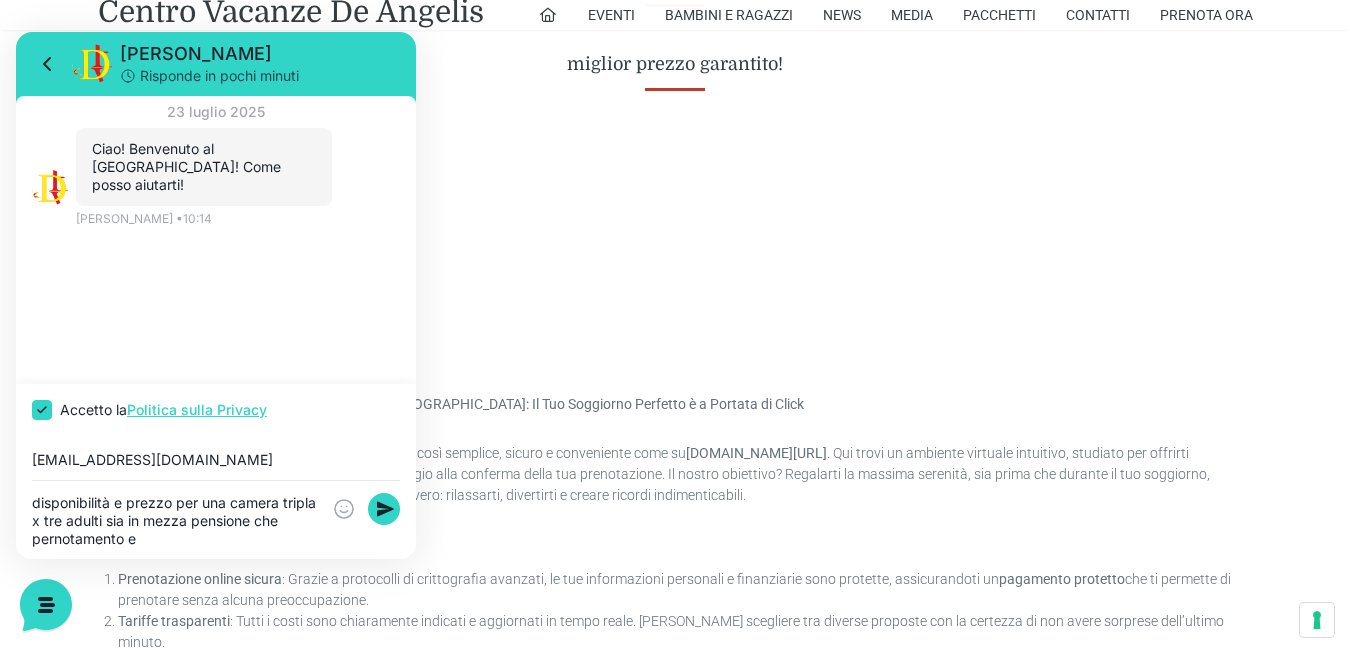 click on "Buongiorno vorrei sapere se c'è disponibilità e prezzo per una camera tripla x tre adulti sia in mezza pensione che pernotamento e" at bounding box center (176, 520) 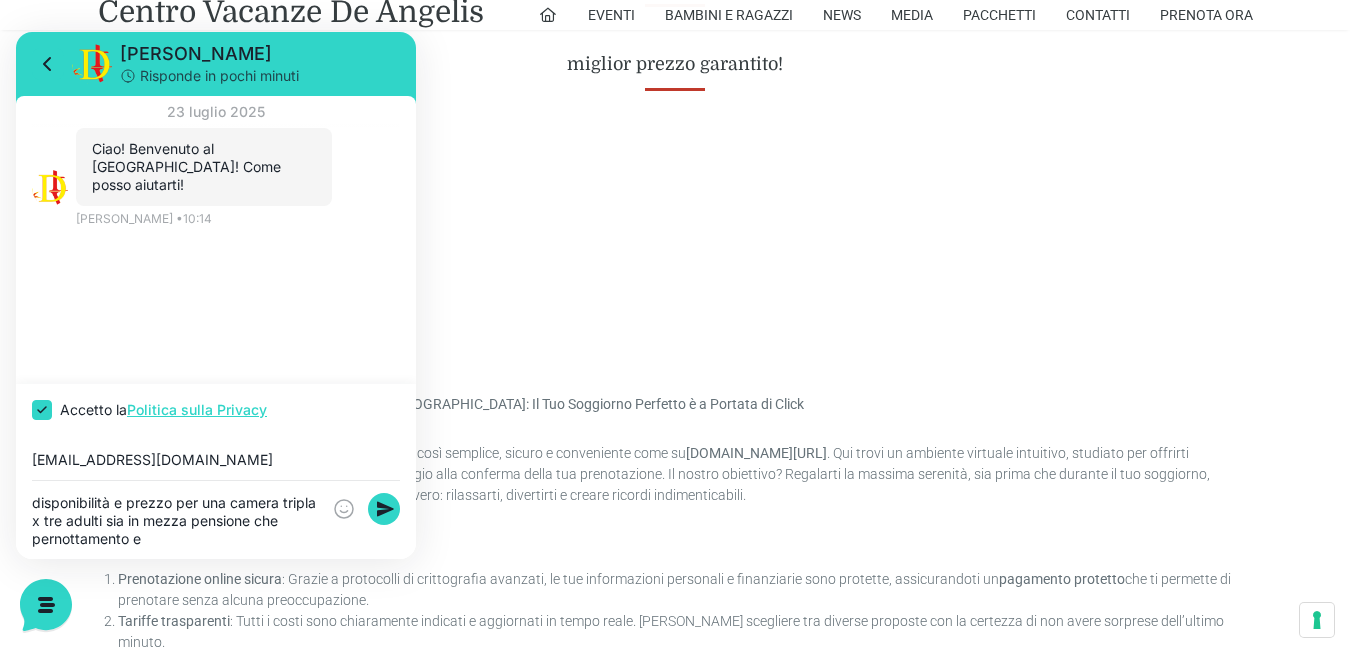 click on "Buongiorno vorrei sapere se c'è disponibilità e prezzo per una camera tripla x tre adulti sia in mezza pensione che pernottamento e" at bounding box center (176, 520) 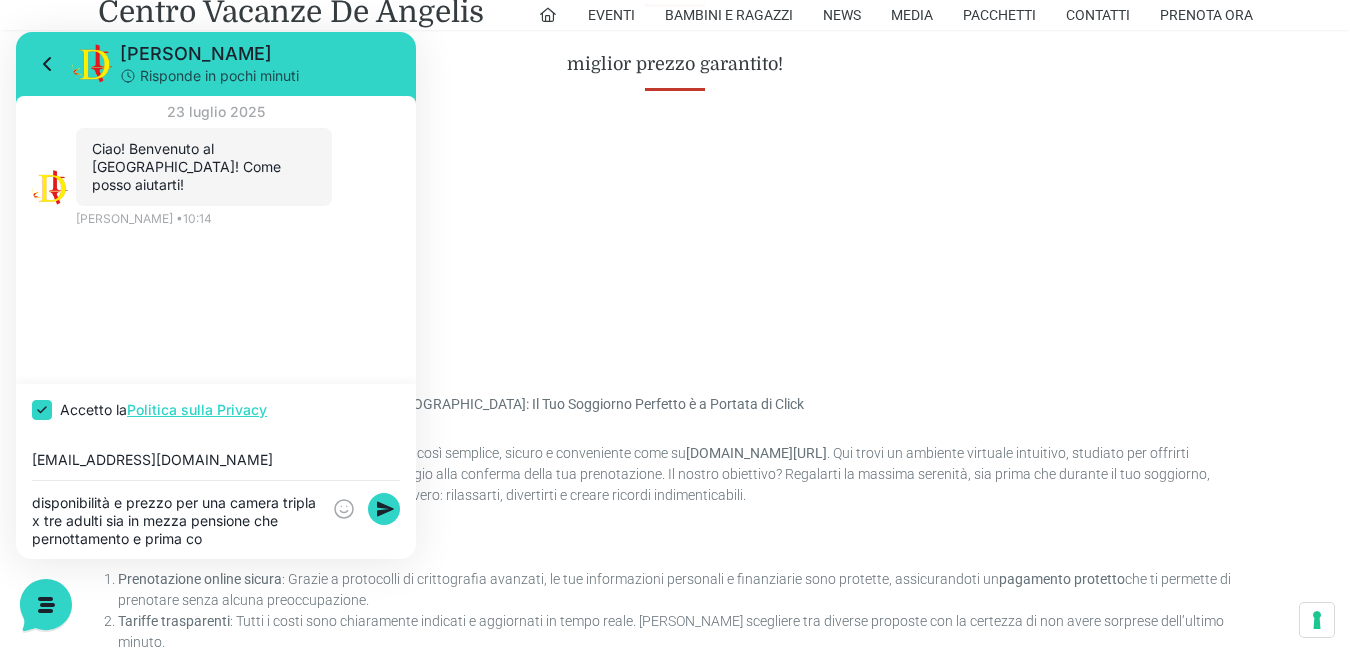 scroll, scrollTop: 0, scrollLeft: 0, axis: both 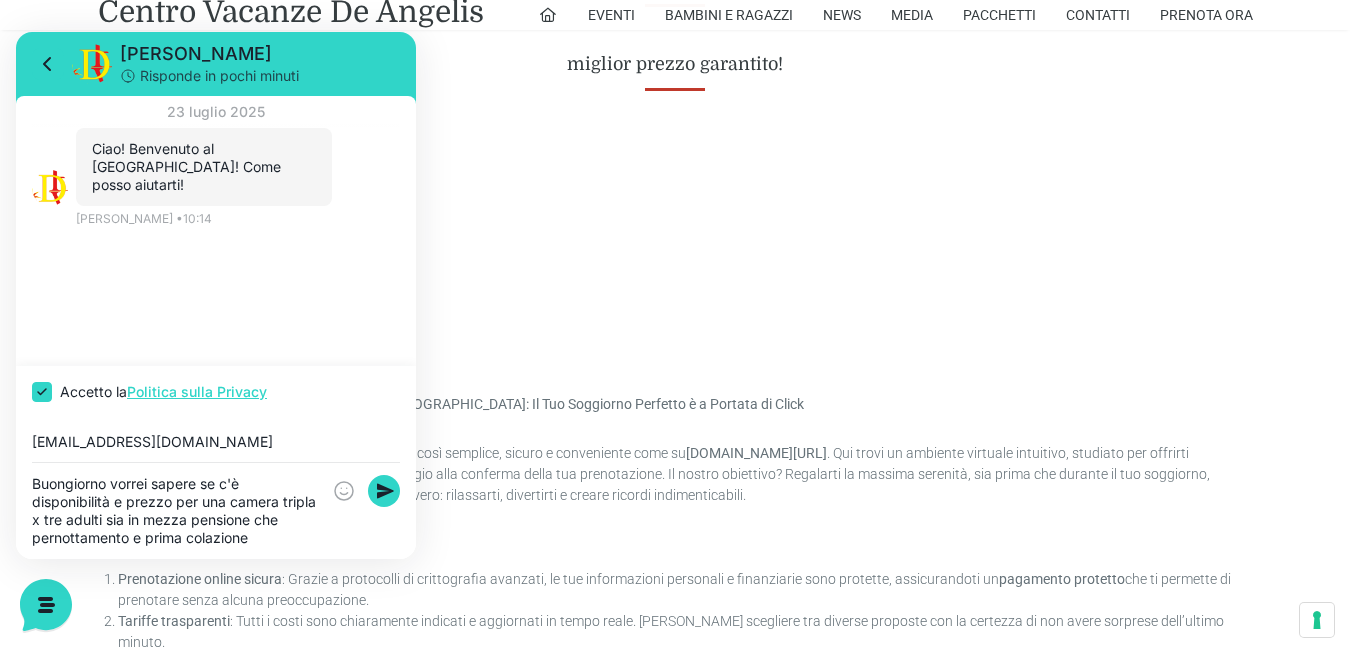type on "Buongiorno vorrei sapere se c'è disponibilità e prezzo per una camera tripla x tre adulti sia in mezza pensione che pernottamento e prima colazione" 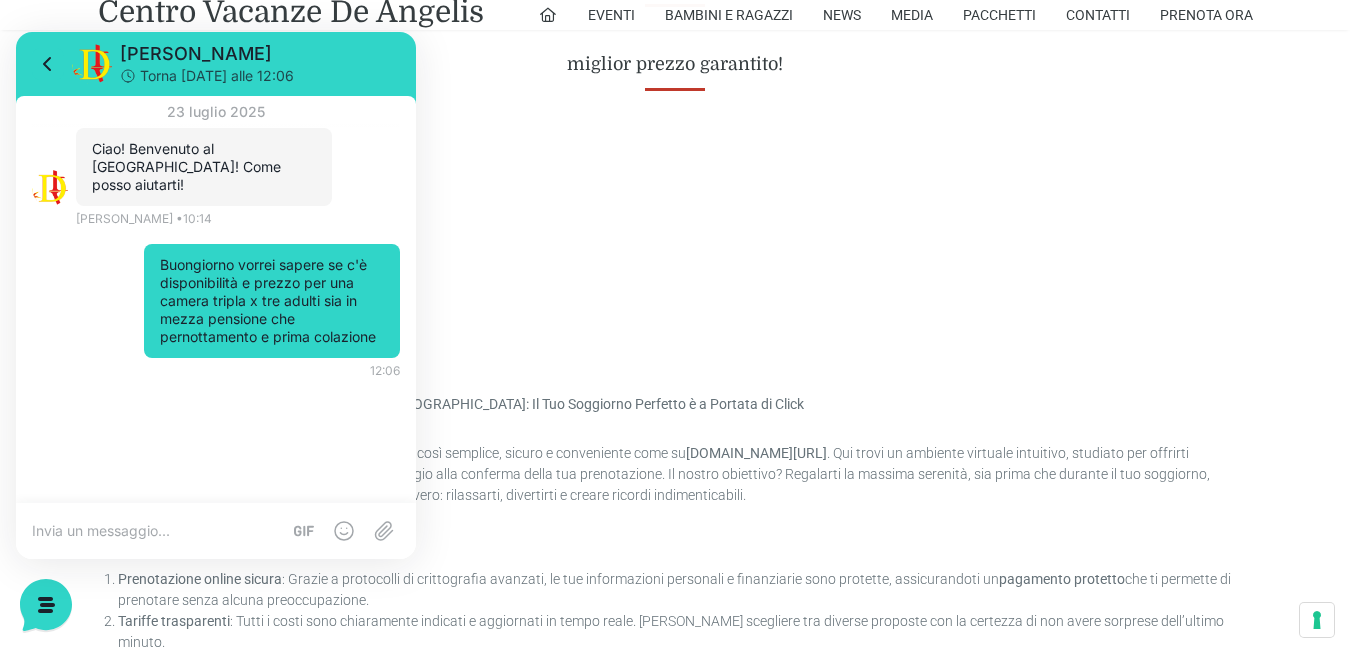 click at bounding box center (156, 531) 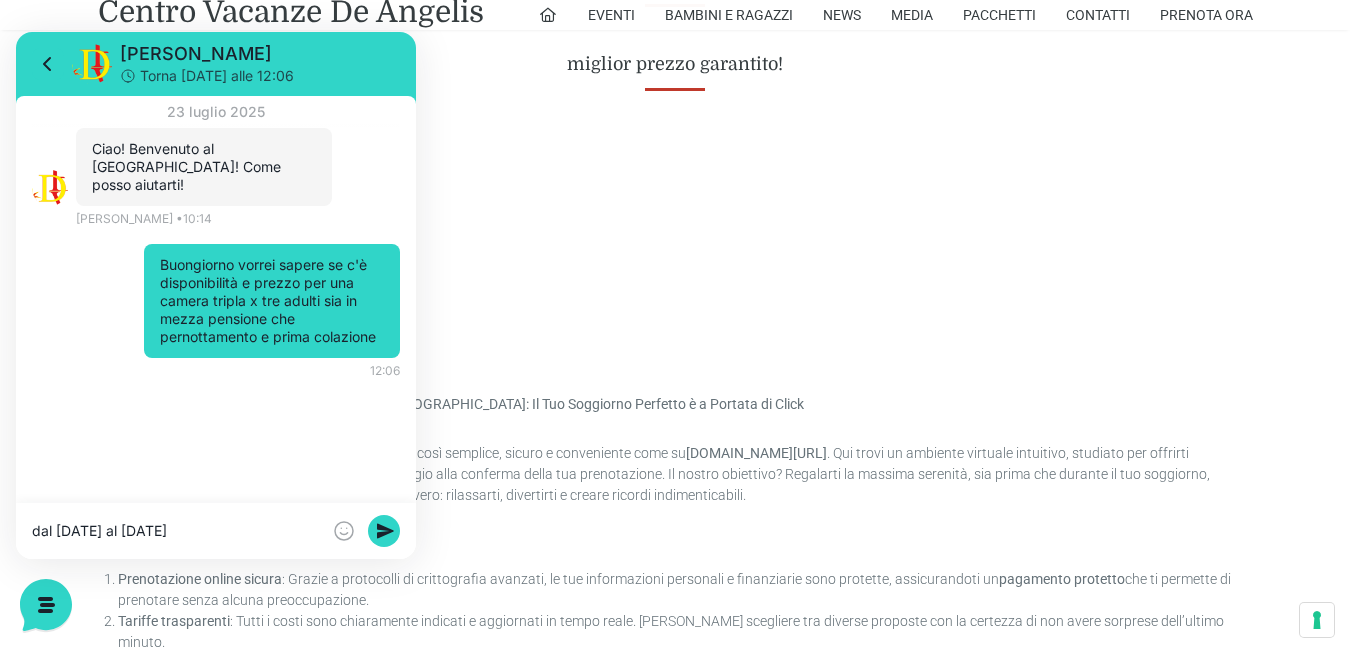 type on "dal 2 agosto al 8 agosto" 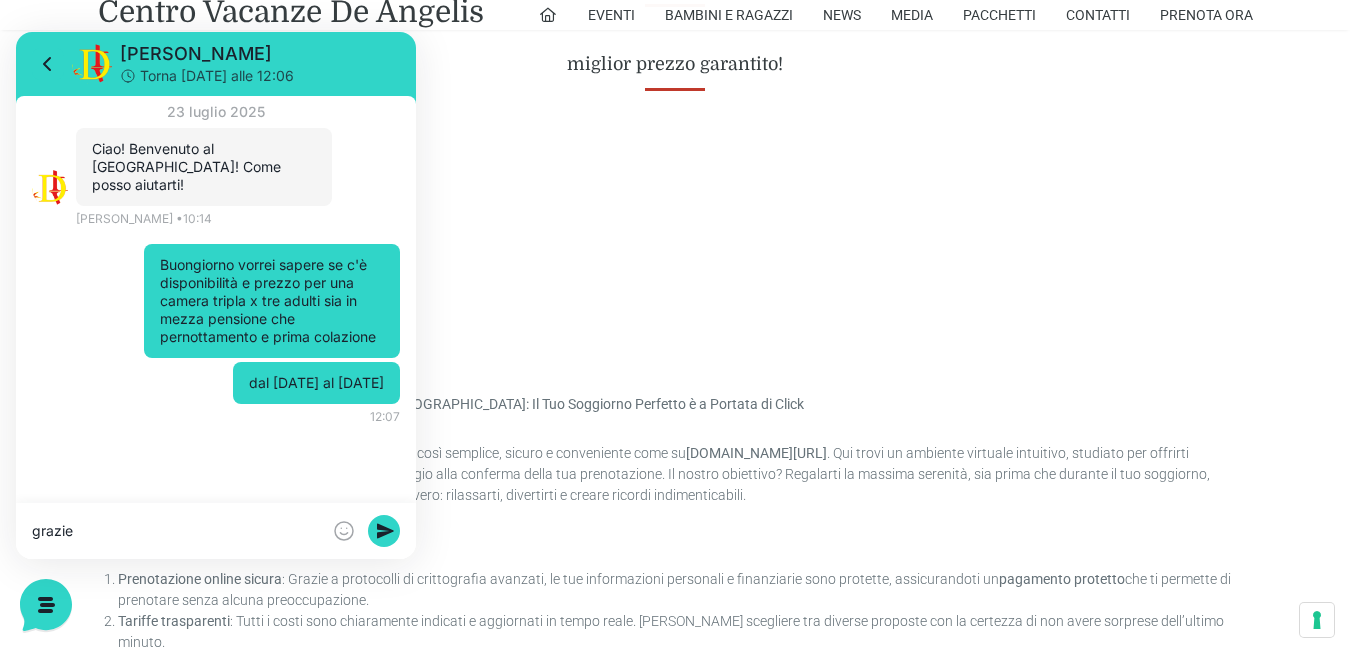 type on "grazie" 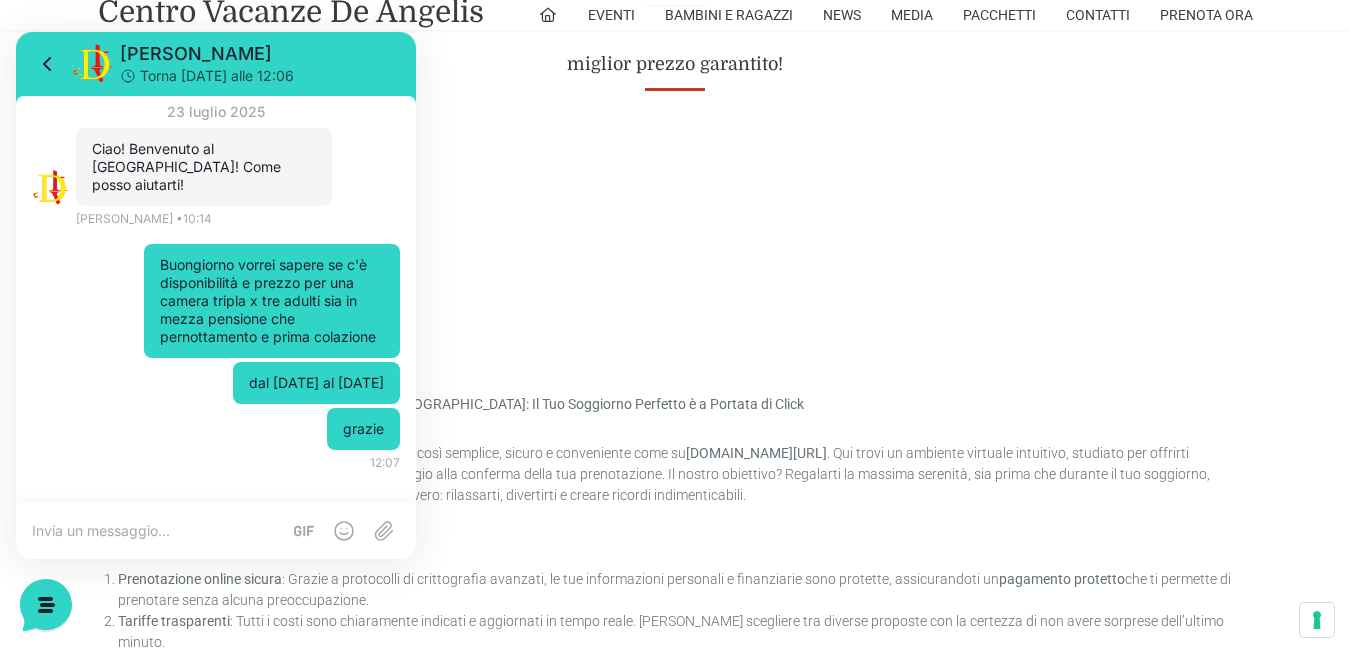 click at bounding box center (675, 235) 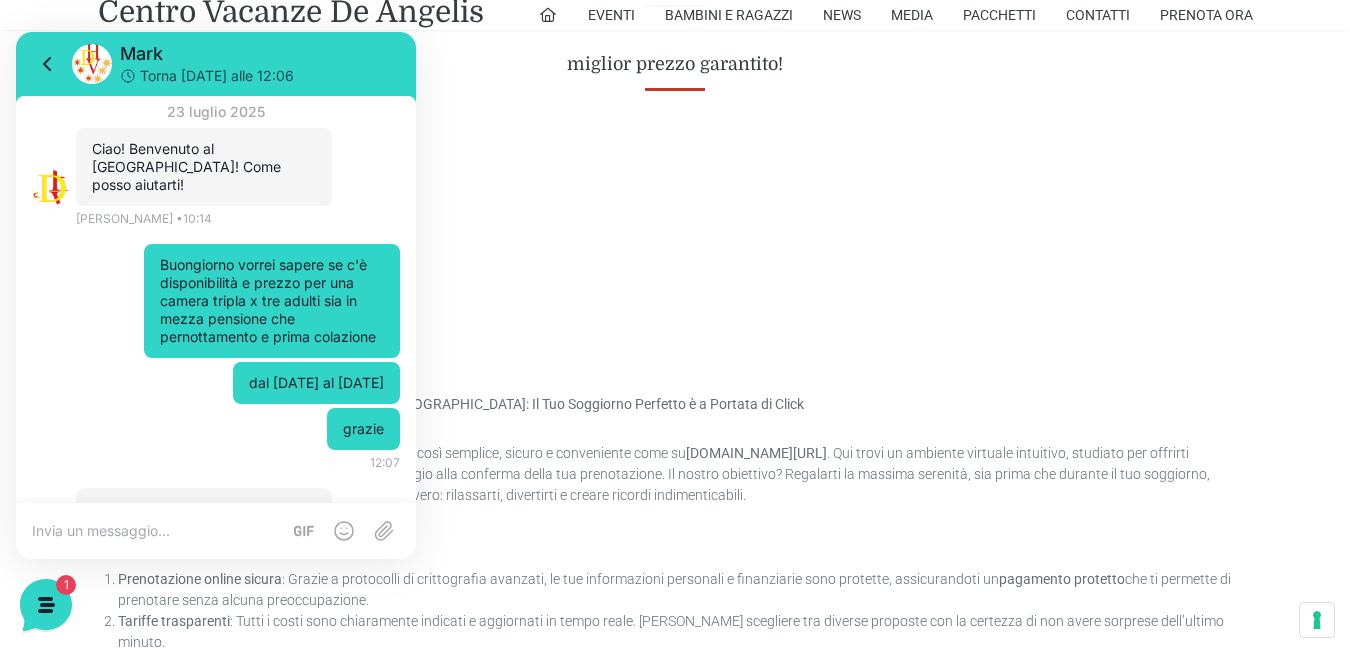 scroll, scrollTop: 137, scrollLeft: 0, axis: vertical 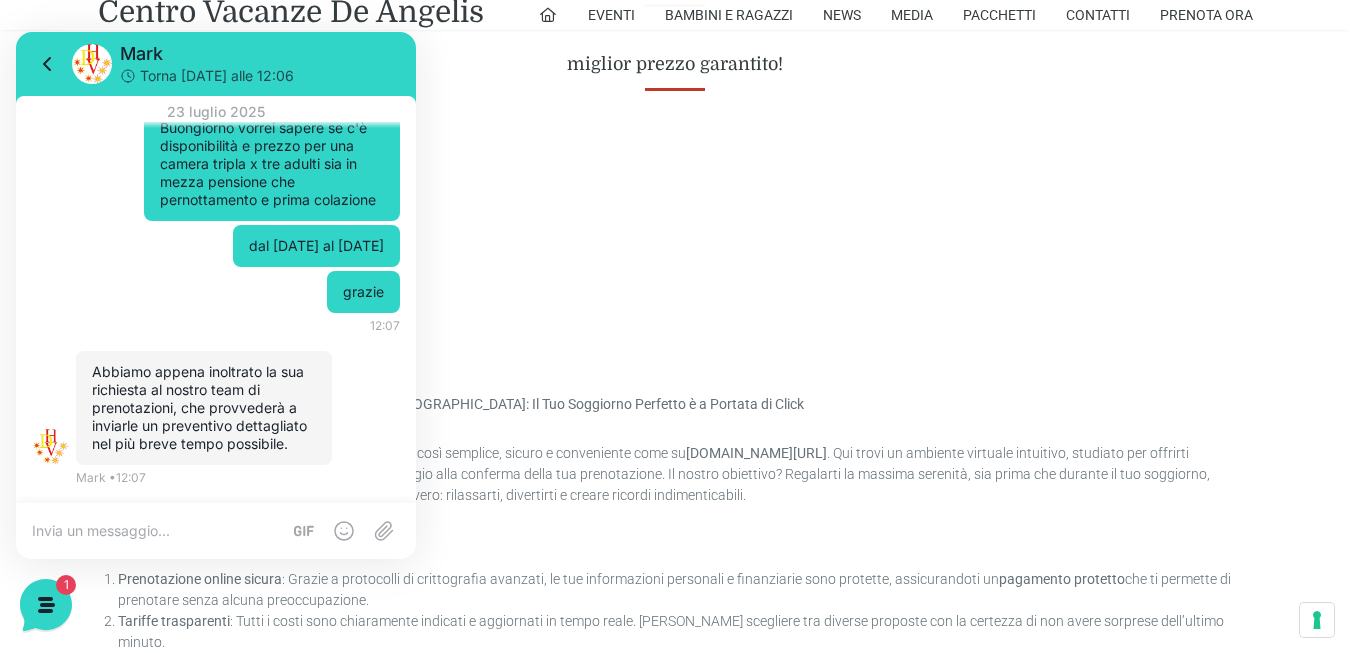 click at bounding box center (156, 531) 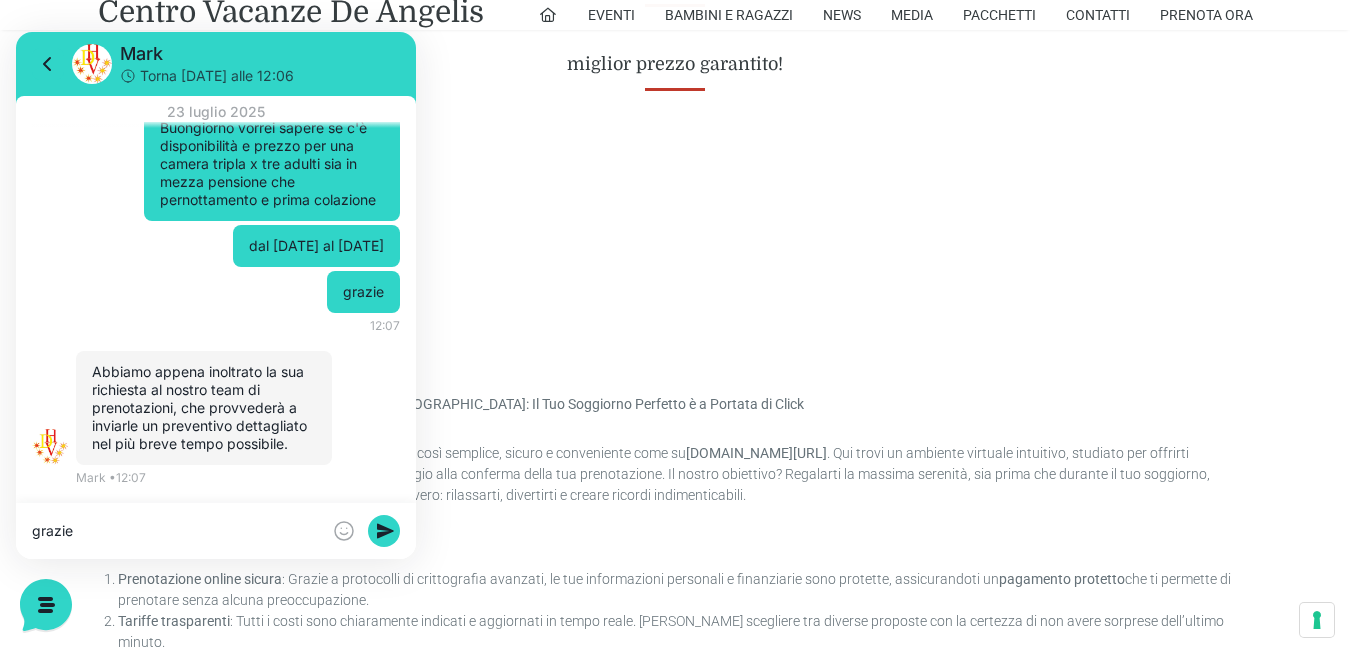 type on "grazie" 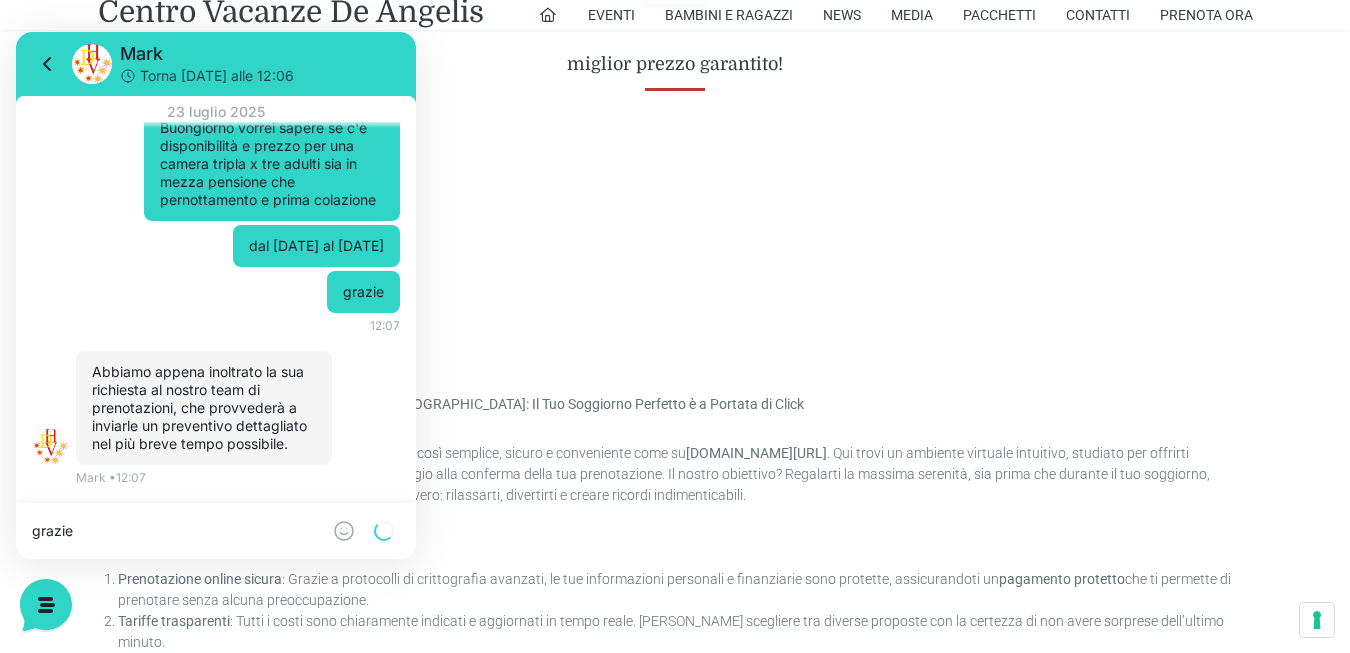 type 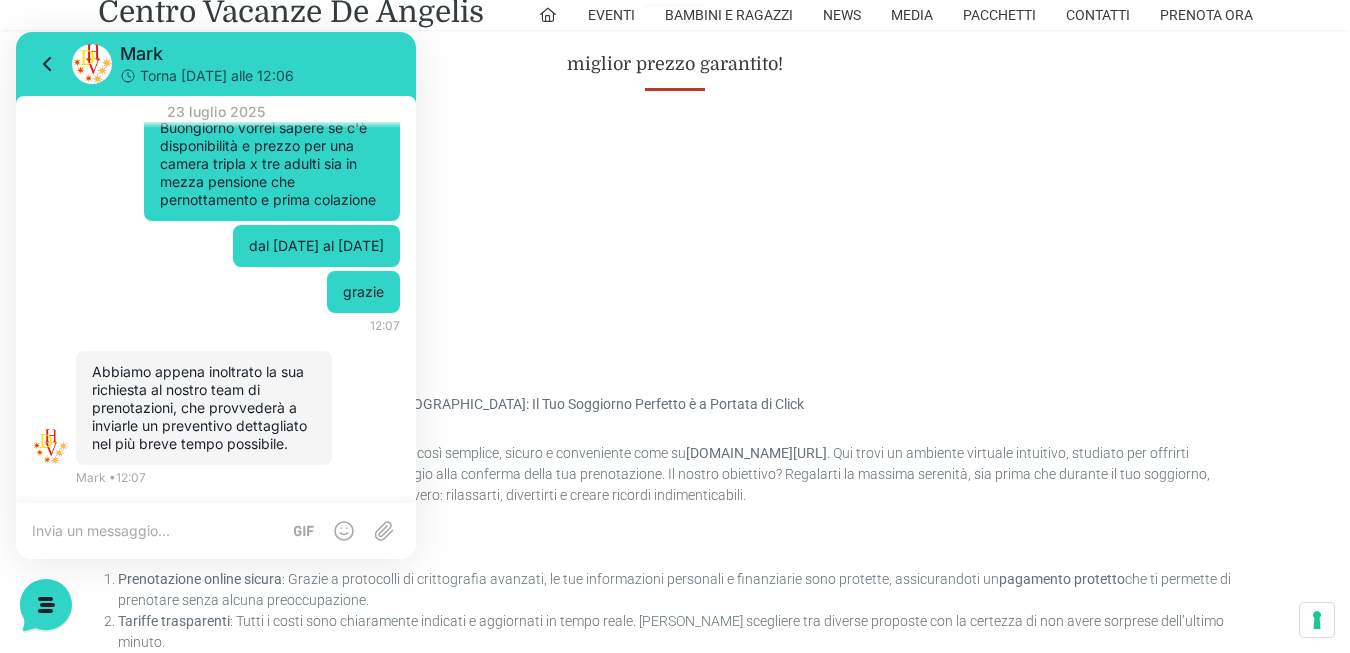 scroll, scrollTop: 217, scrollLeft: 0, axis: vertical 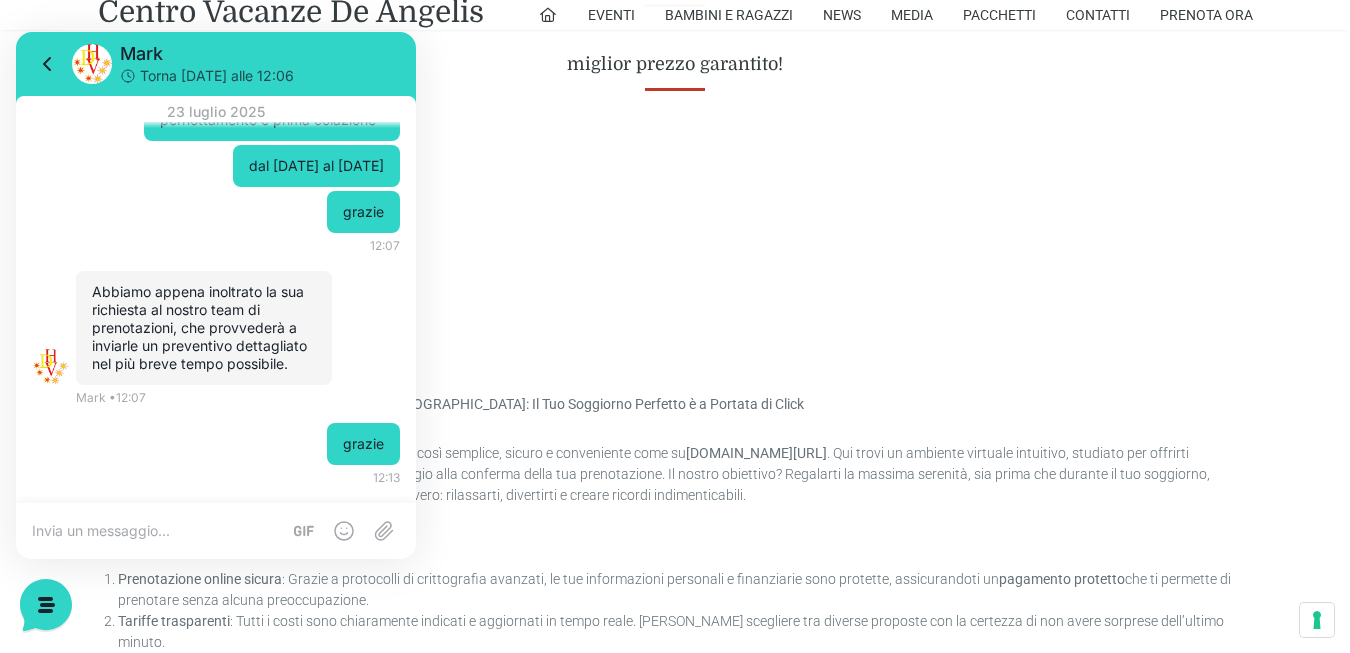 drag, startPoint x: 568, startPoint y: 345, endPoint x: 547, endPoint y: 362, distance: 27.018513 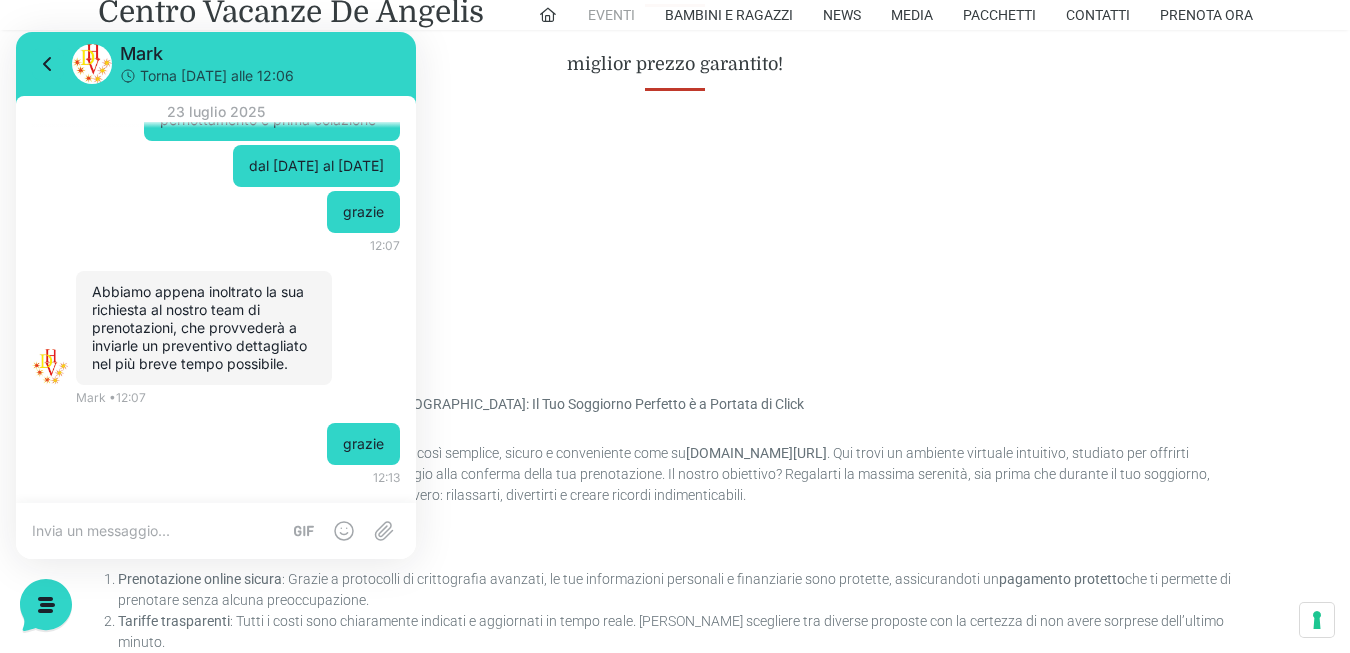 click on "Prenota Ora online
miglior prezzo garantito!" at bounding box center [675, 16] 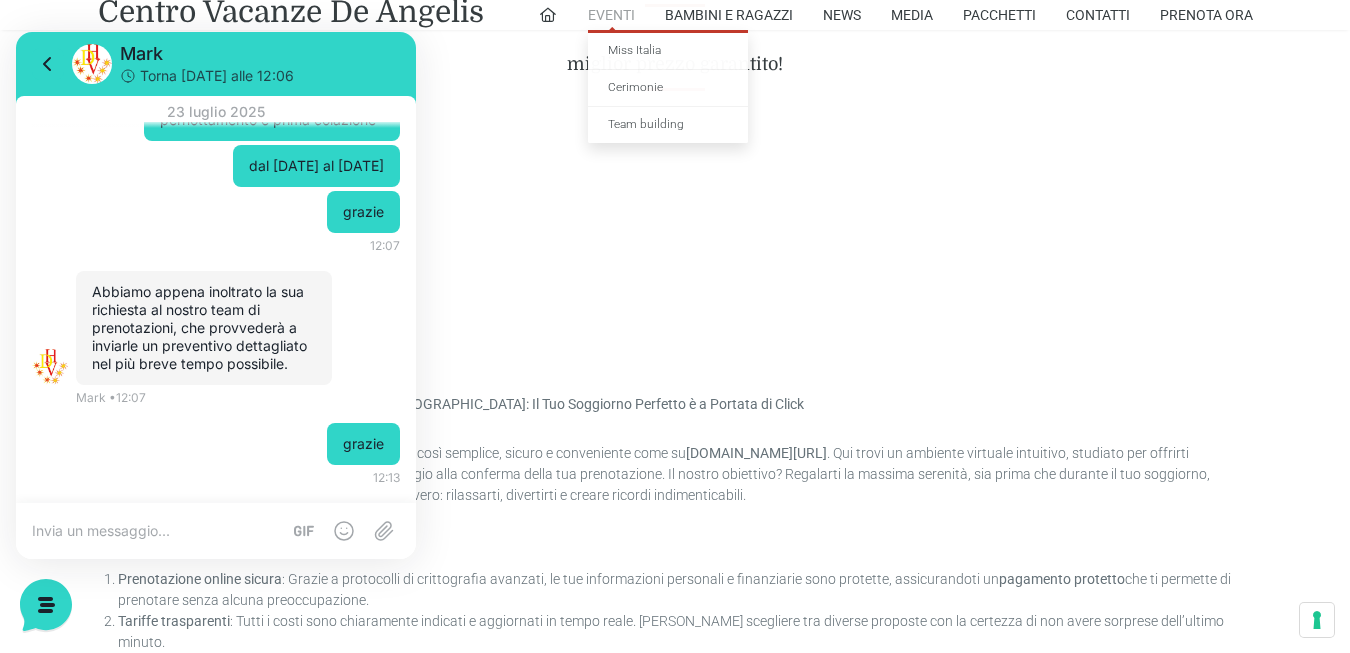 click on "Eventi" at bounding box center (611, 15) 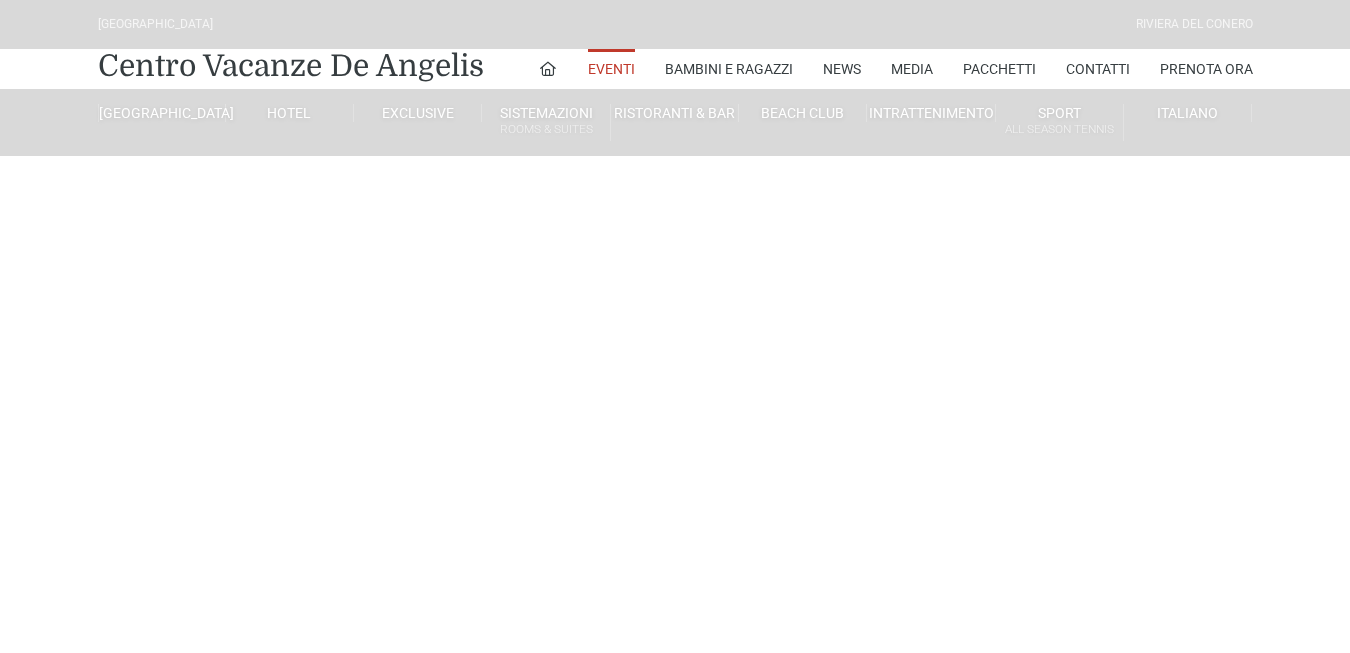 scroll, scrollTop: 0, scrollLeft: 0, axis: both 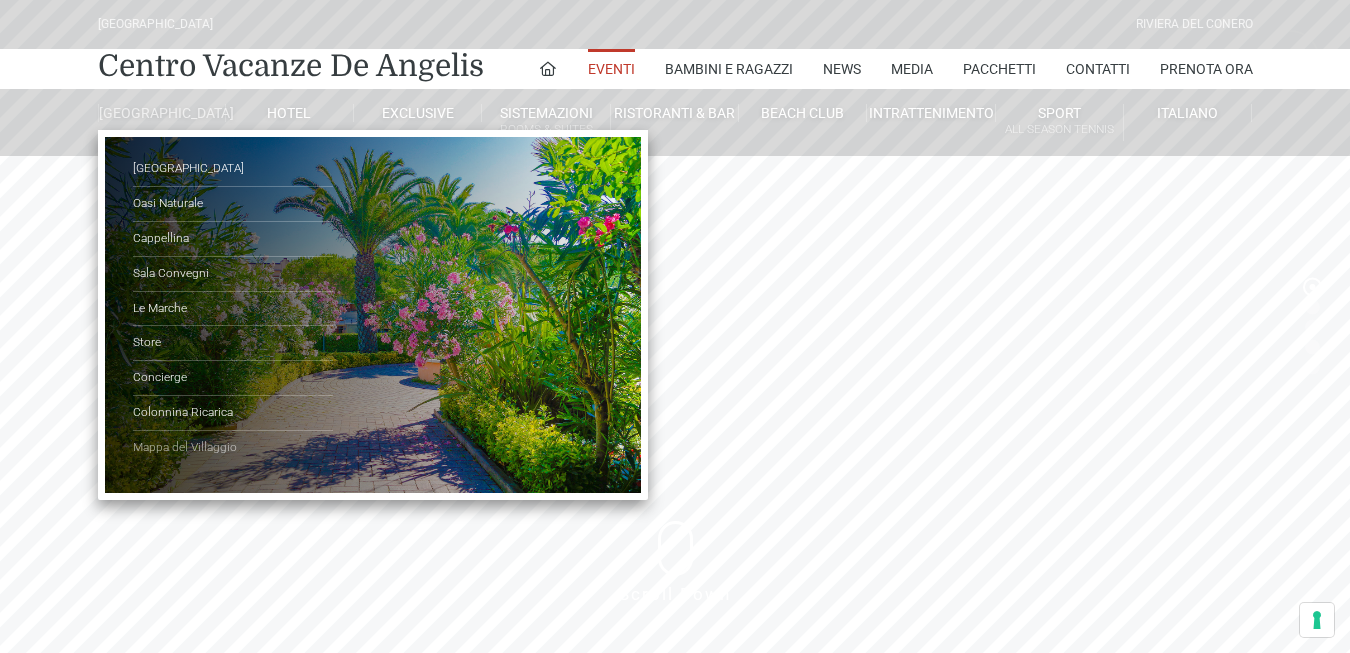 click on "Mappa del Villaggio" at bounding box center [233, 448] 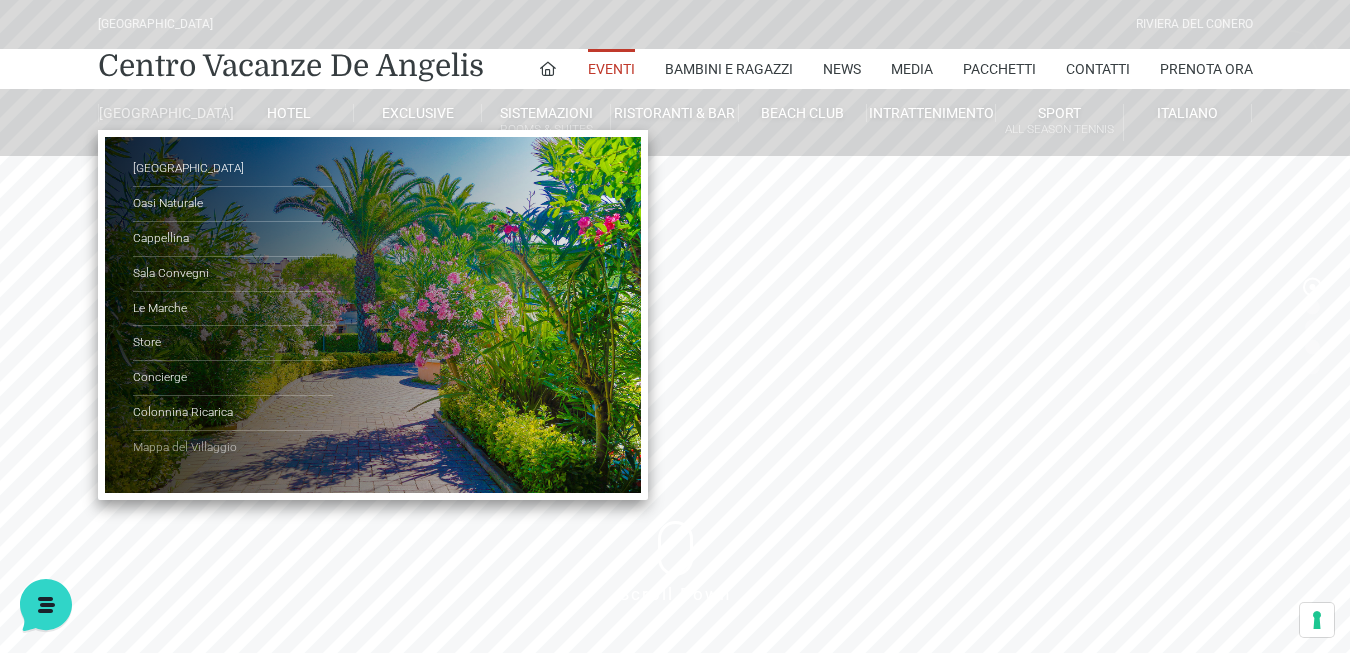 scroll, scrollTop: 0, scrollLeft: 0, axis: both 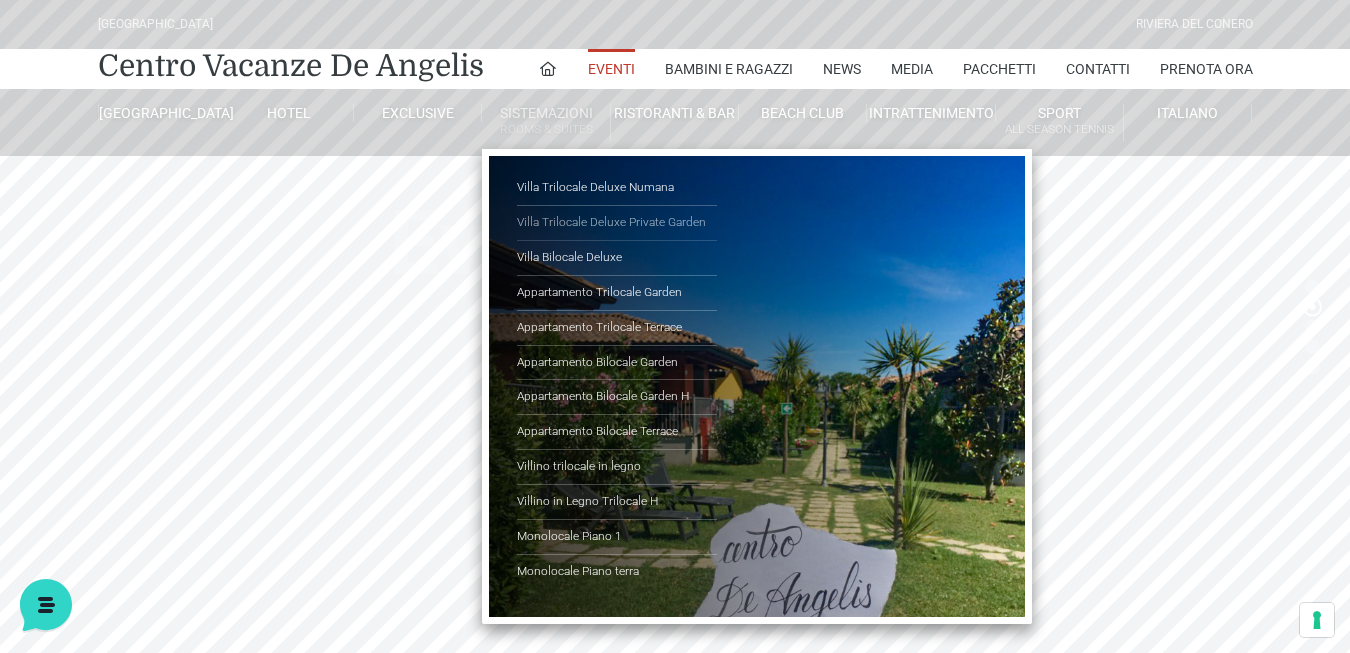 click on "Villa Trilocale Deluxe Private Garden" at bounding box center [617, 223] 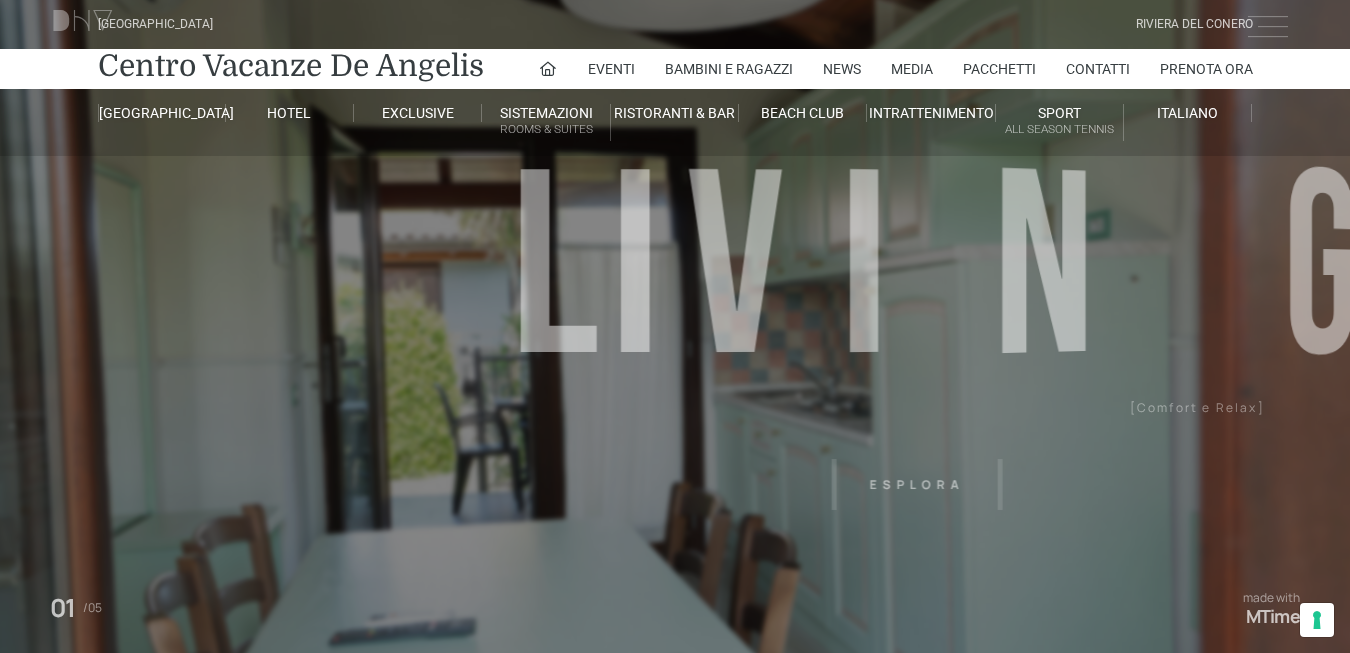 scroll, scrollTop: 400, scrollLeft: 0, axis: vertical 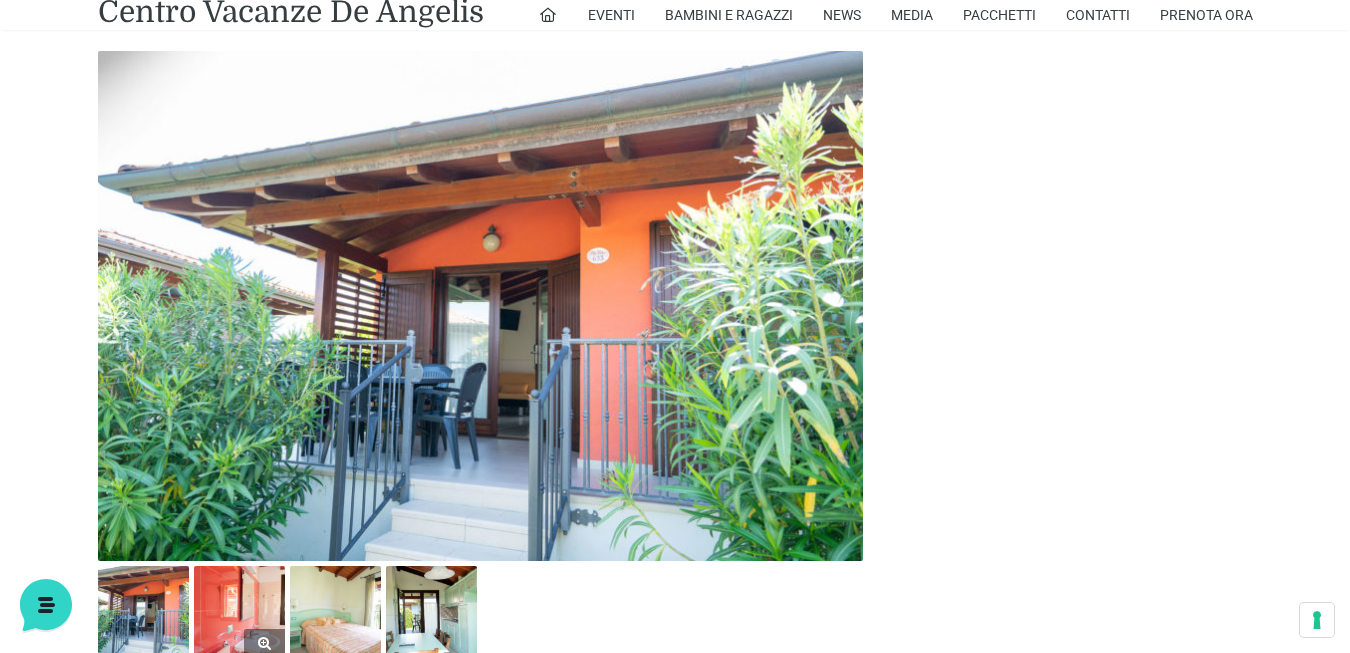 click at bounding box center [239, 611] 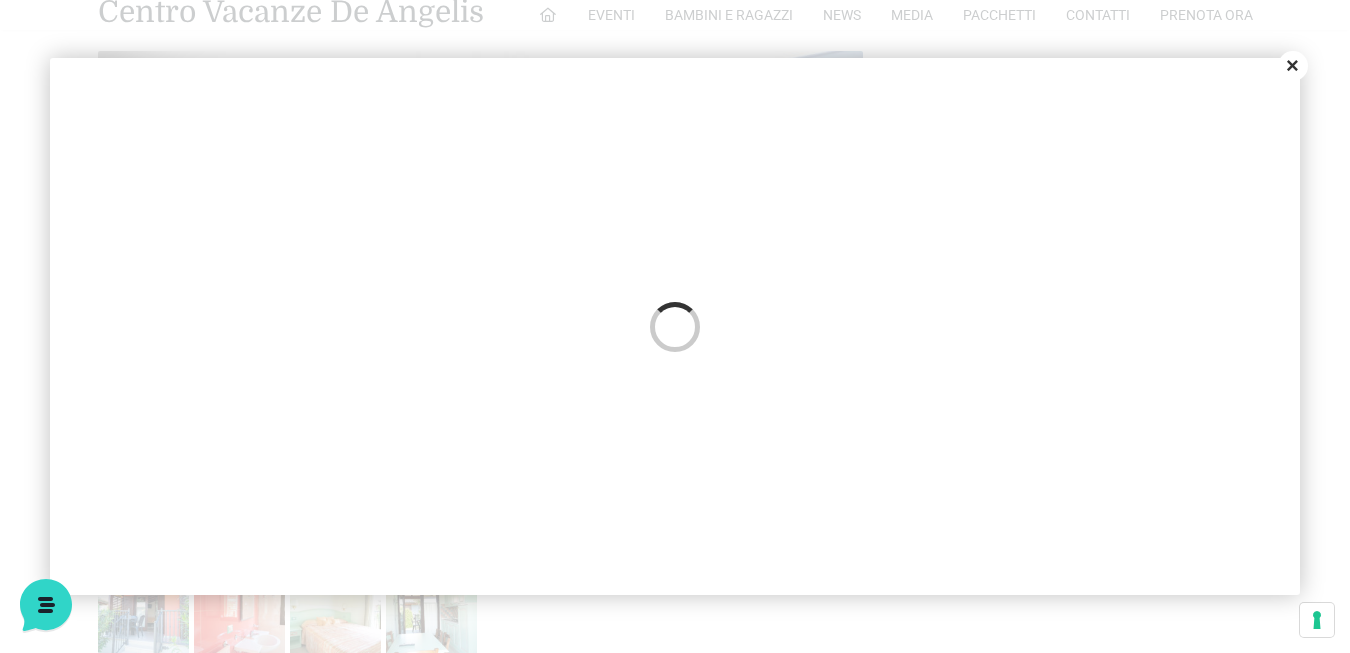 scroll, scrollTop: 0, scrollLeft: 0, axis: both 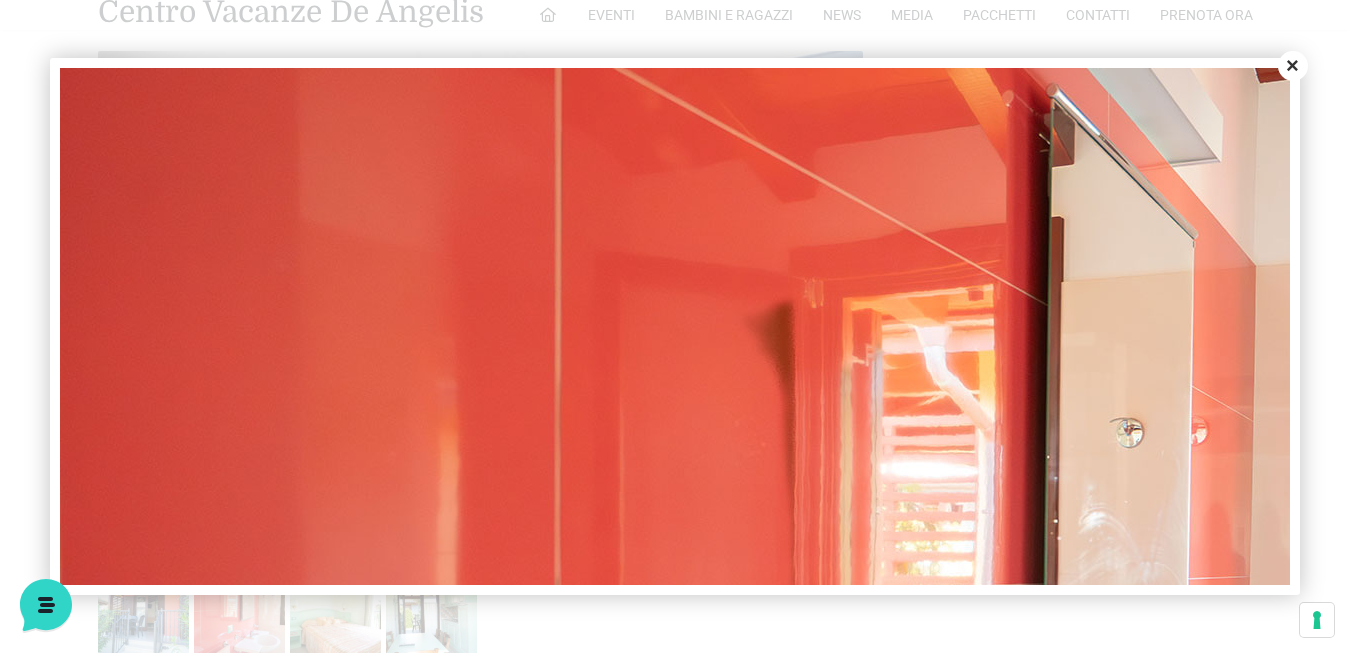 drag, startPoint x: 1296, startPoint y: 63, endPoint x: 1296, endPoint y: 77, distance: 14 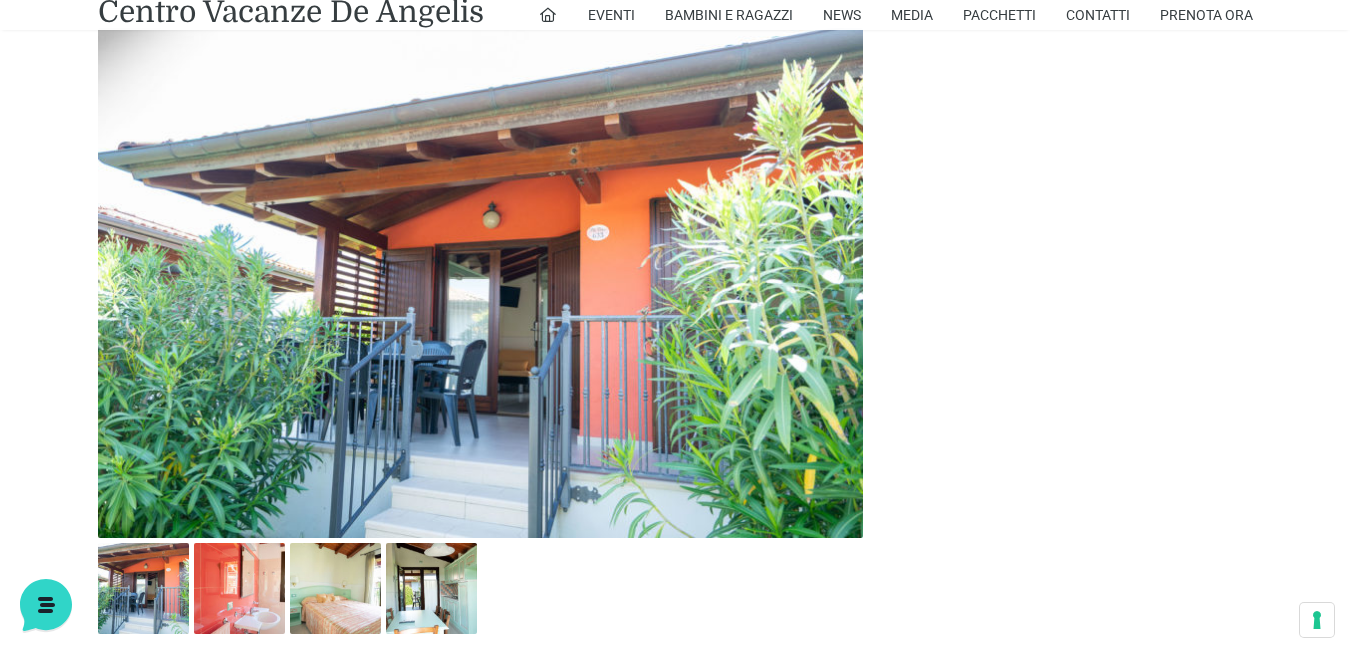 scroll, scrollTop: 800, scrollLeft: 0, axis: vertical 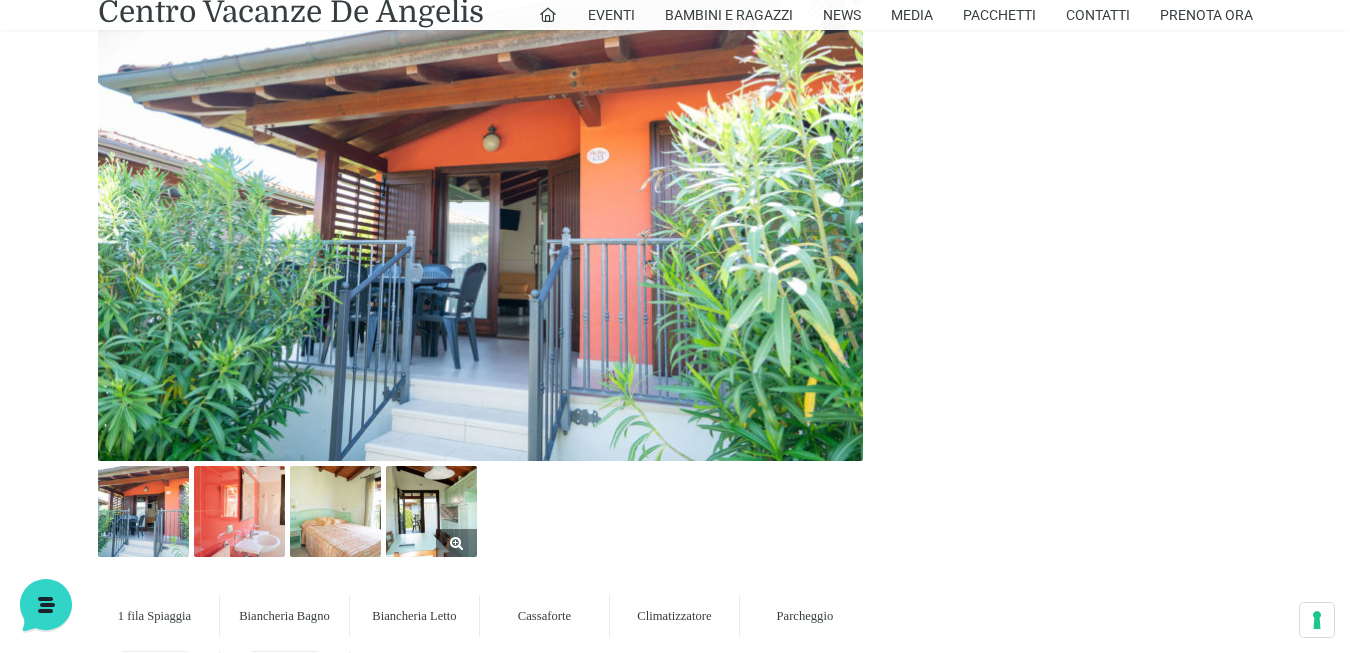 click at bounding box center (431, 511) 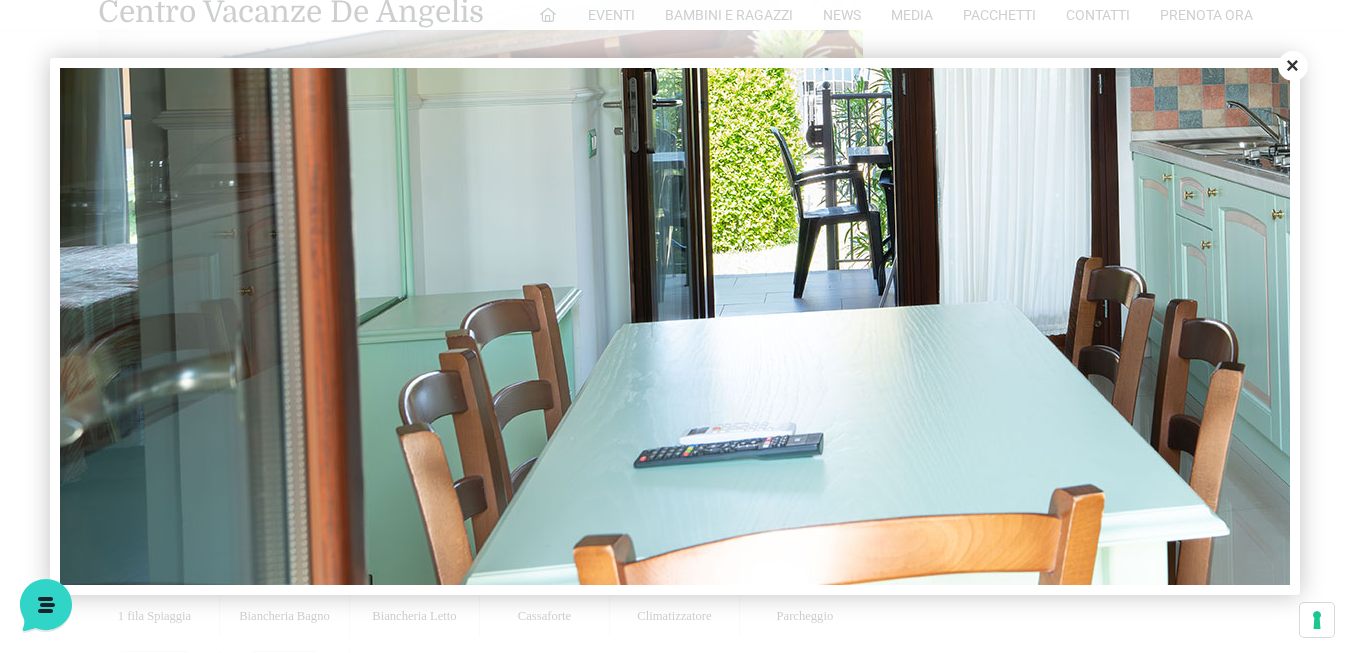 scroll, scrollTop: 579, scrollLeft: 0, axis: vertical 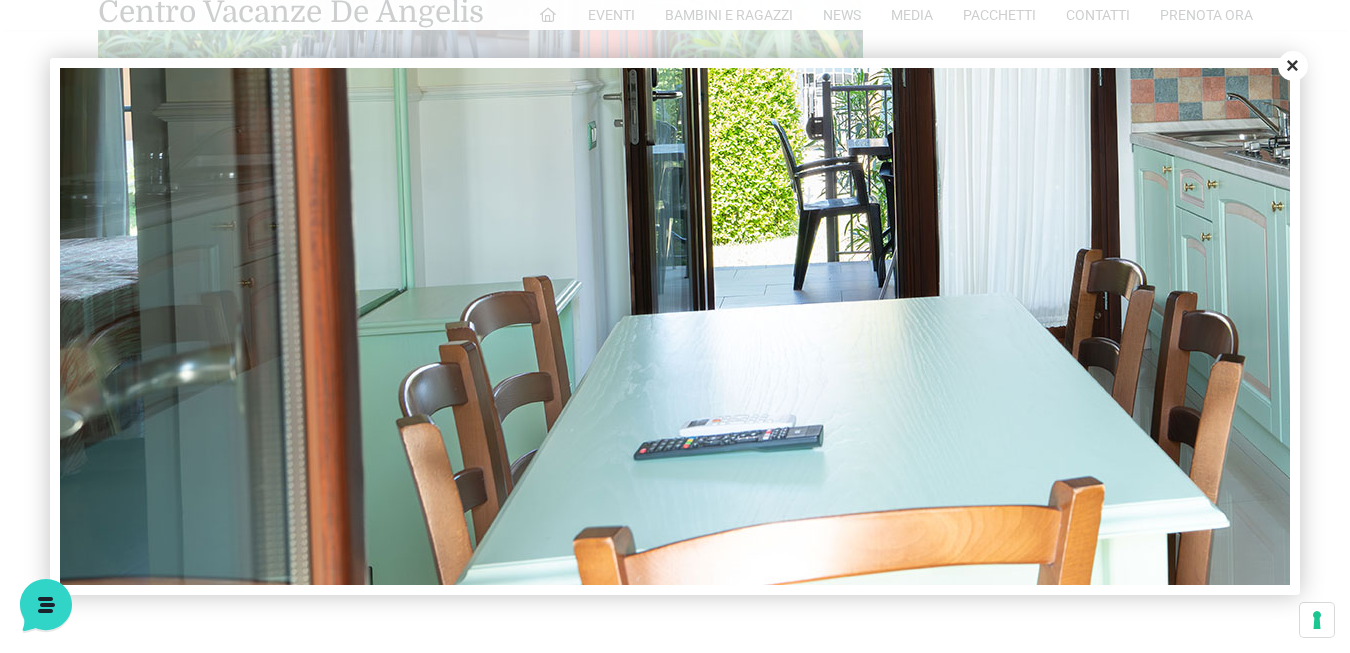 click on "Close" at bounding box center (1293, 66) 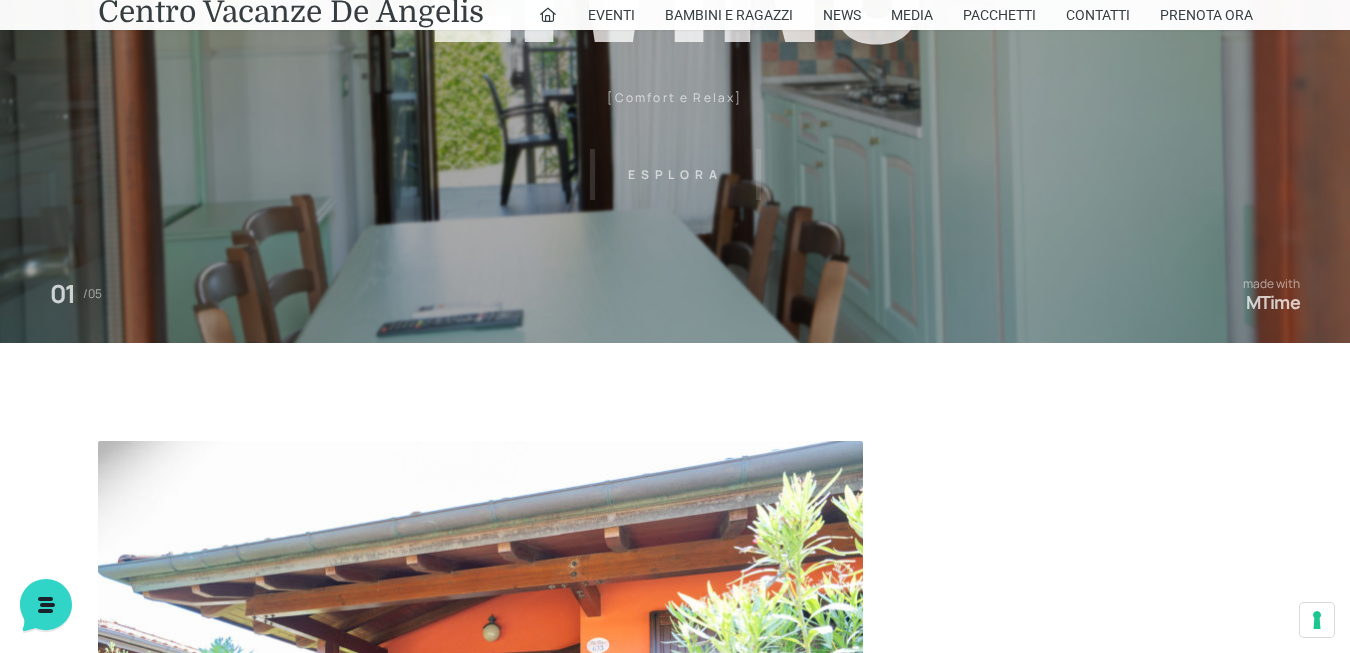 scroll, scrollTop: 0, scrollLeft: 0, axis: both 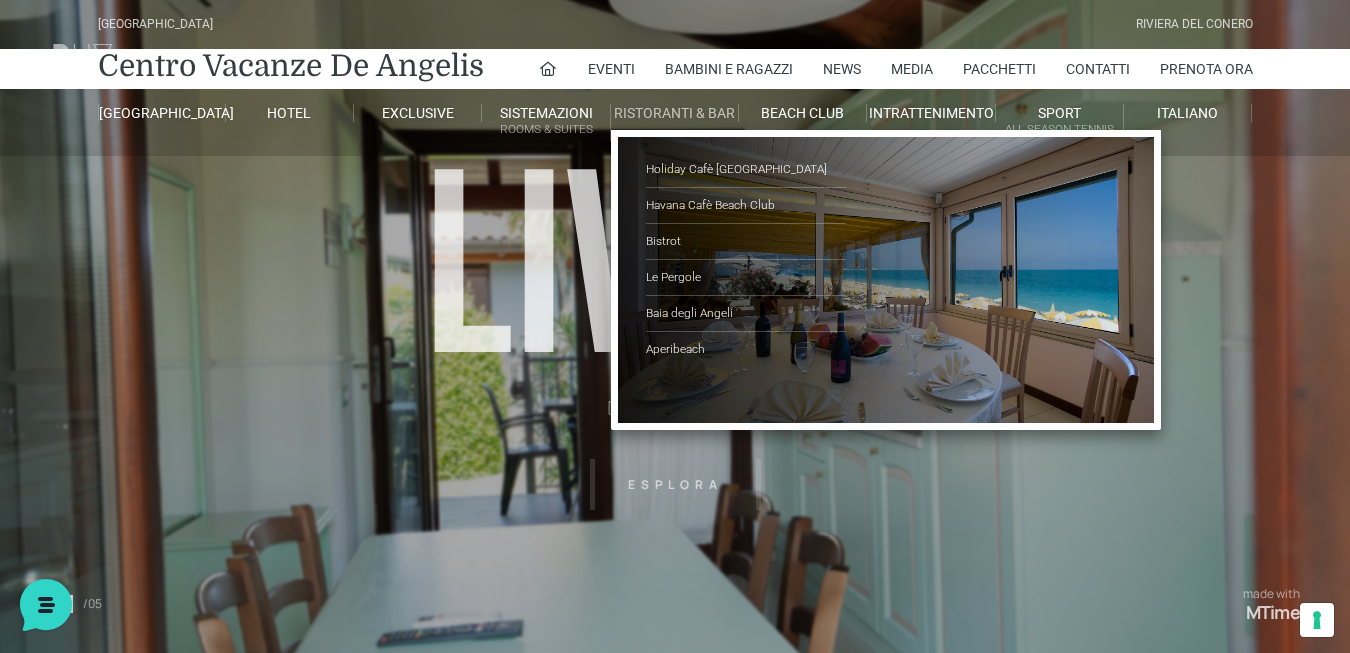 click on "Ristoranti & Bar" at bounding box center (675, 113) 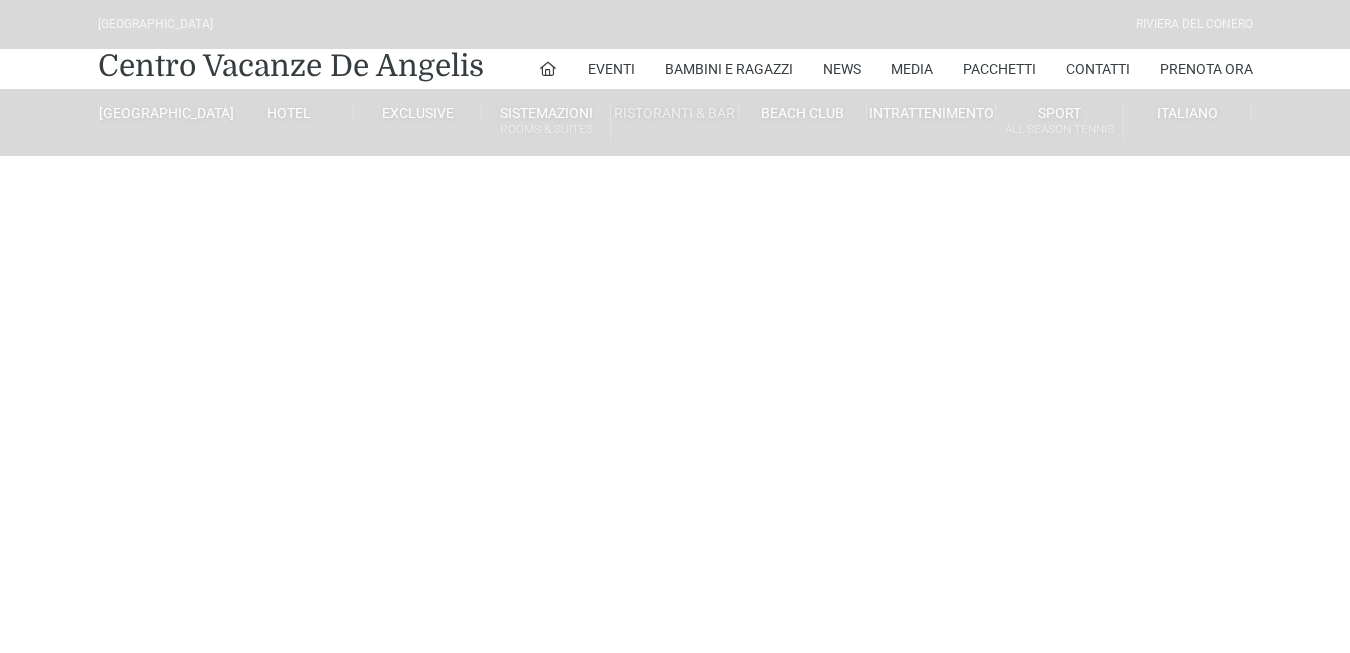 scroll, scrollTop: 0, scrollLeft: 0, axis: both 